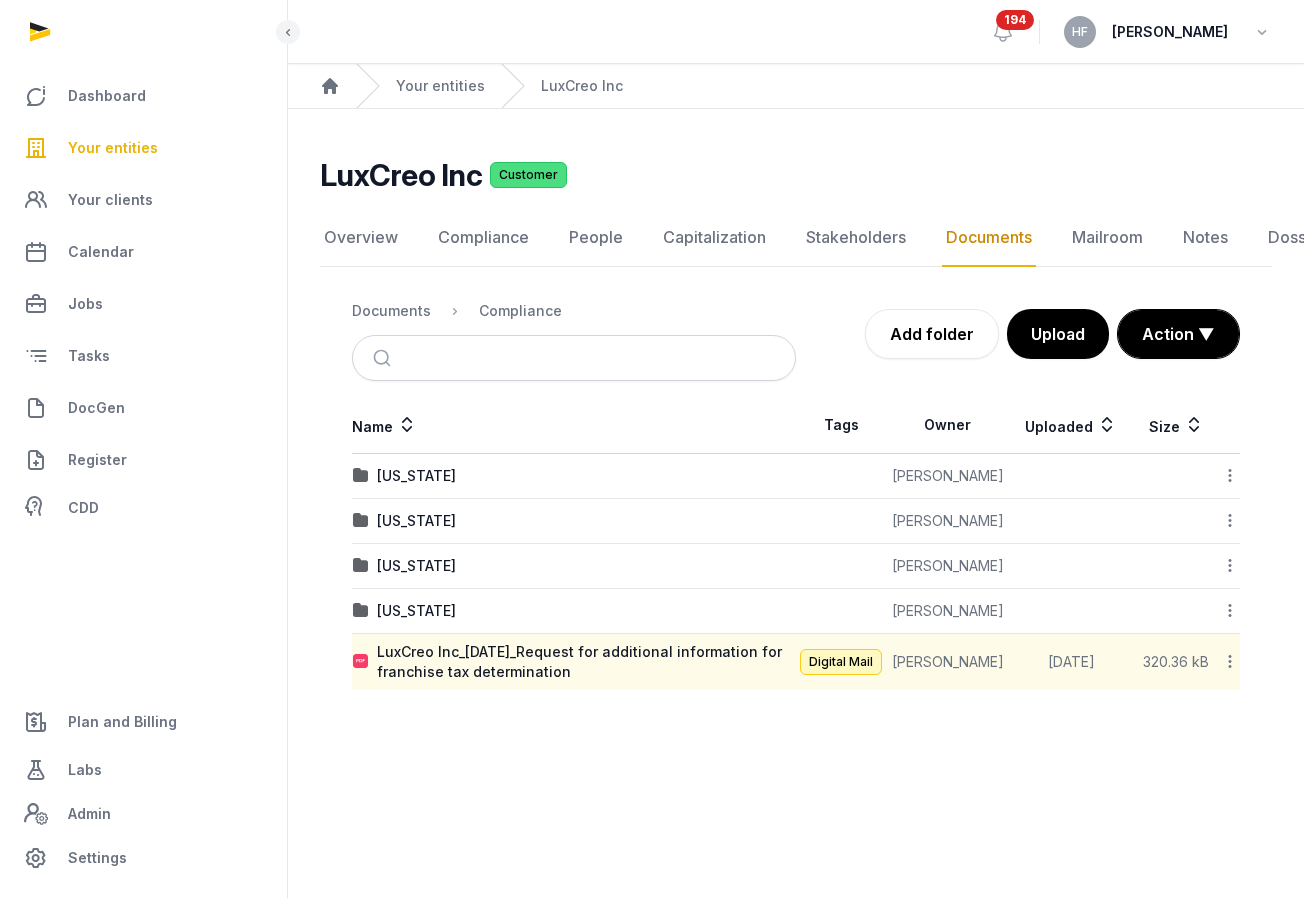 scroll, scrollTop: 0, scrollLeft: 0, axis: both 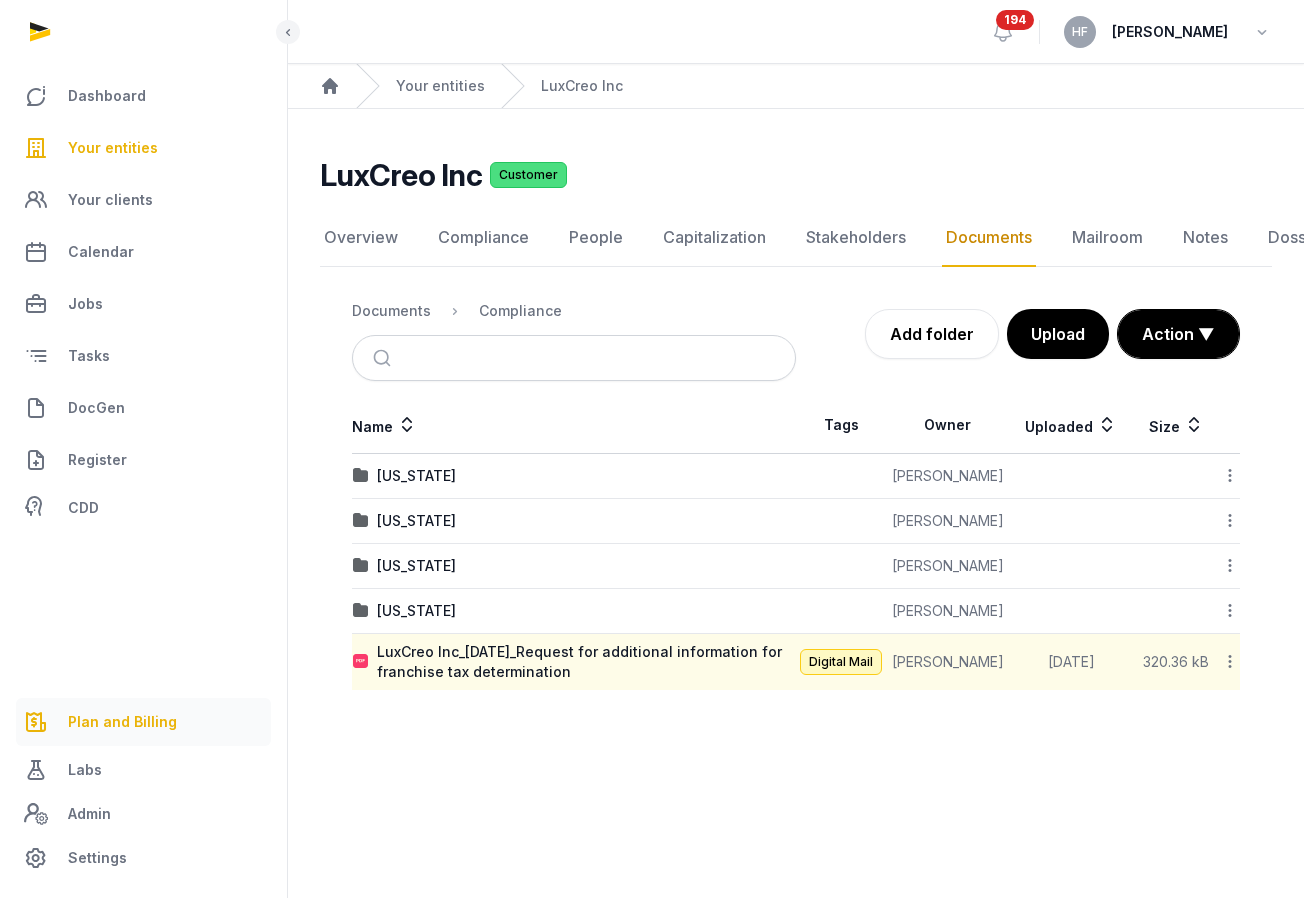 click on "Plan and Billing" at bounding box center (122, 722) 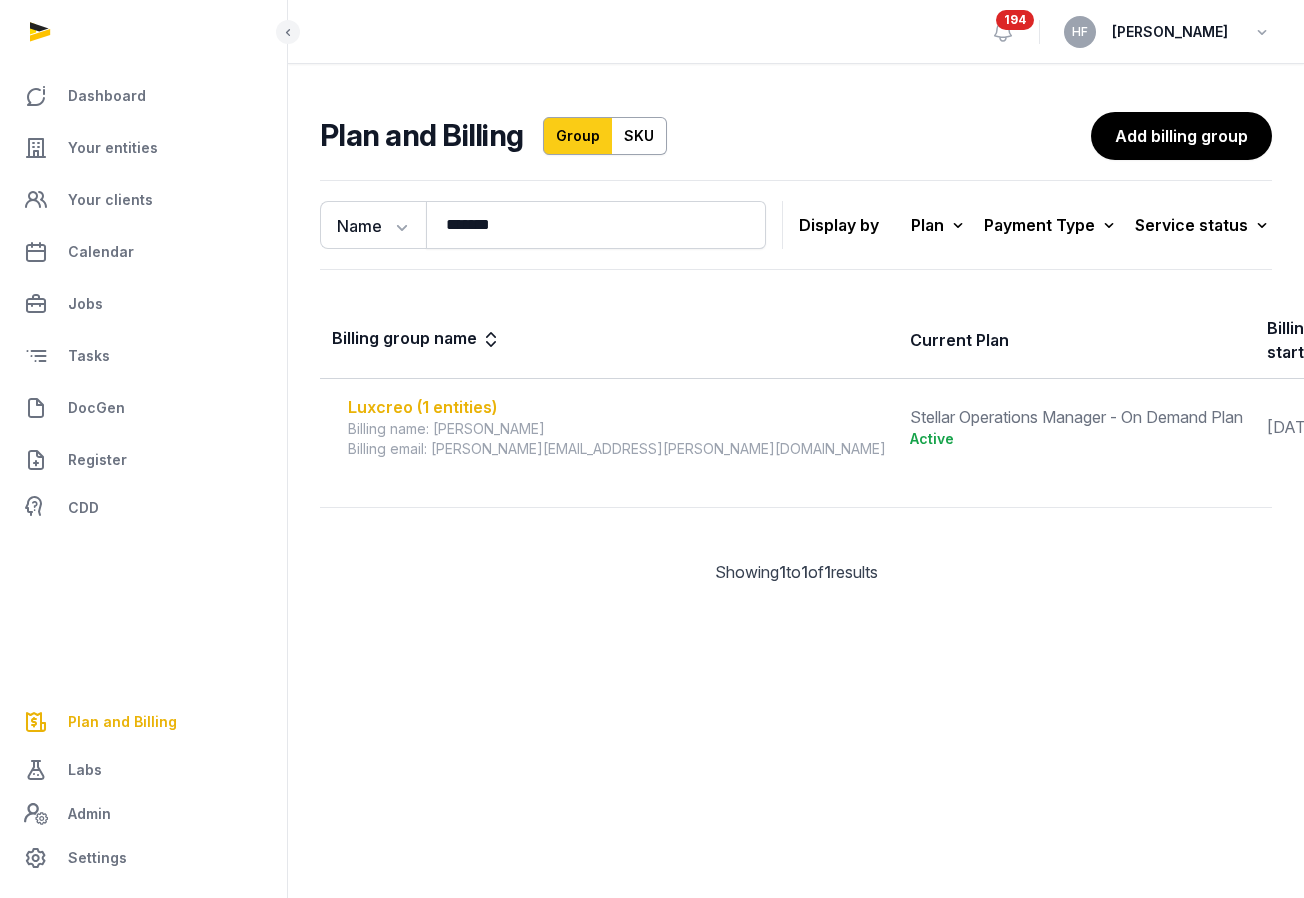 click on "Luxcreo (1 entities)" at bounding box center (617, 407) 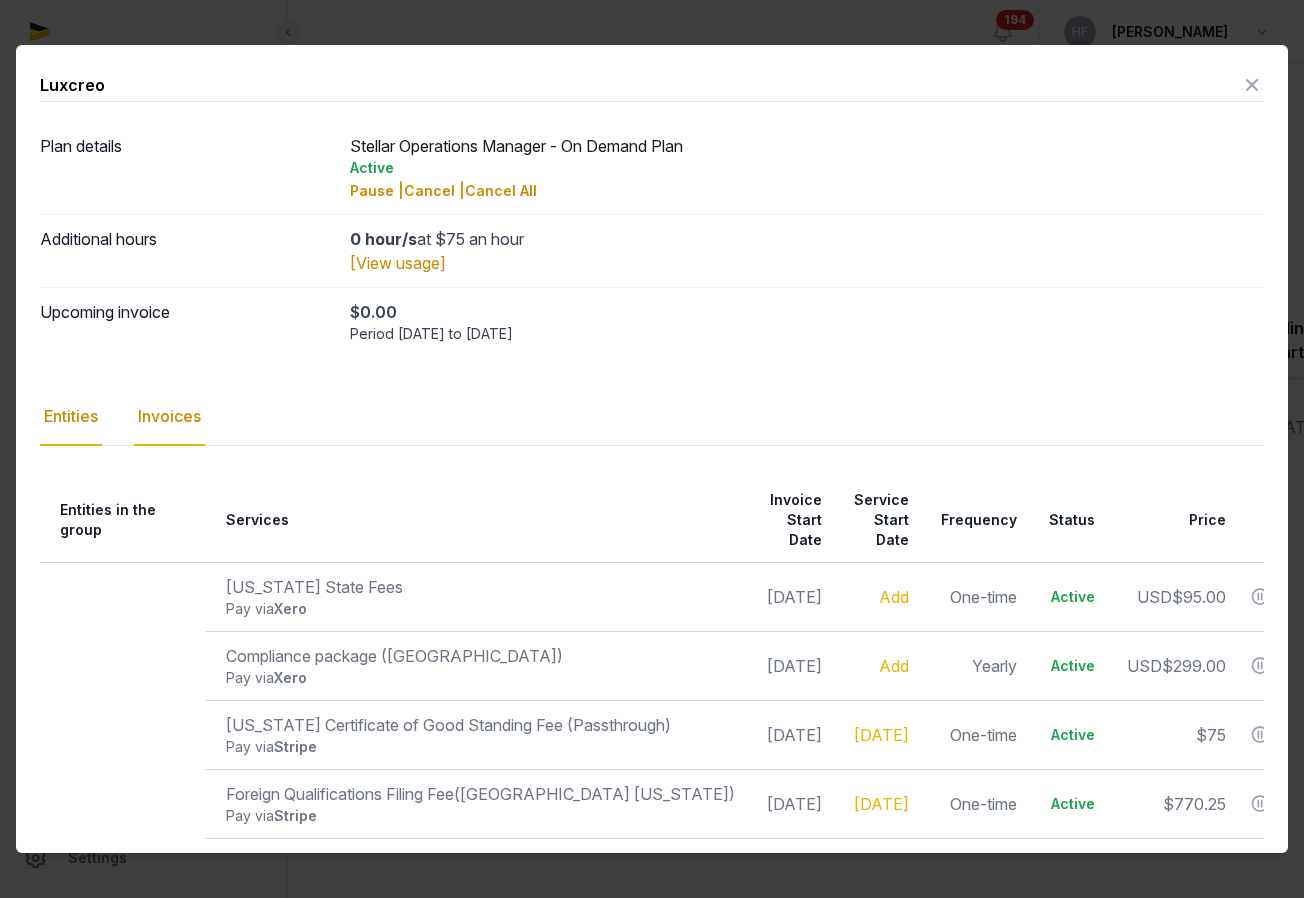 click on "Invoices" at bounding box center (169, 417) 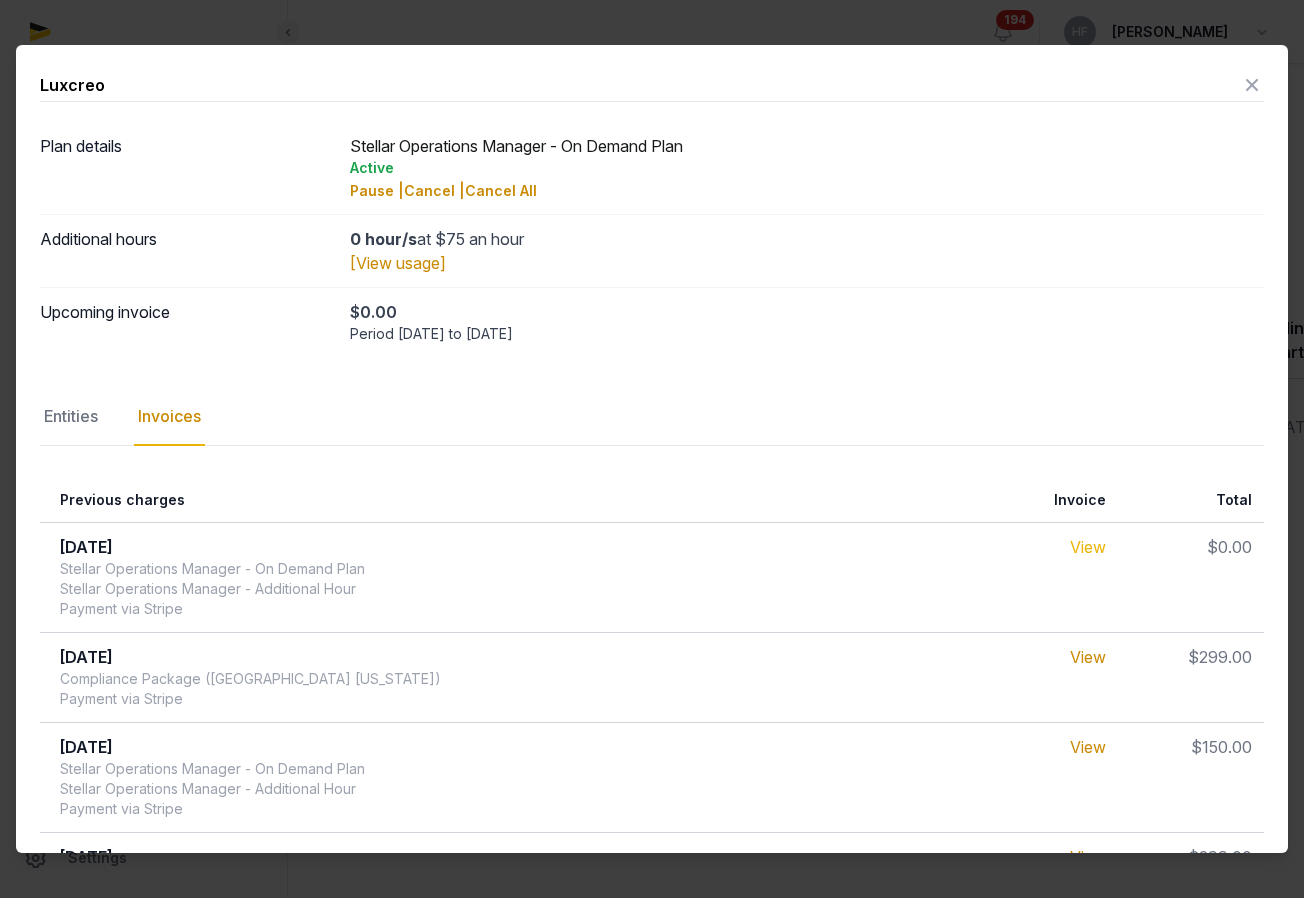click on "View" at bounding box center [1088, 547] 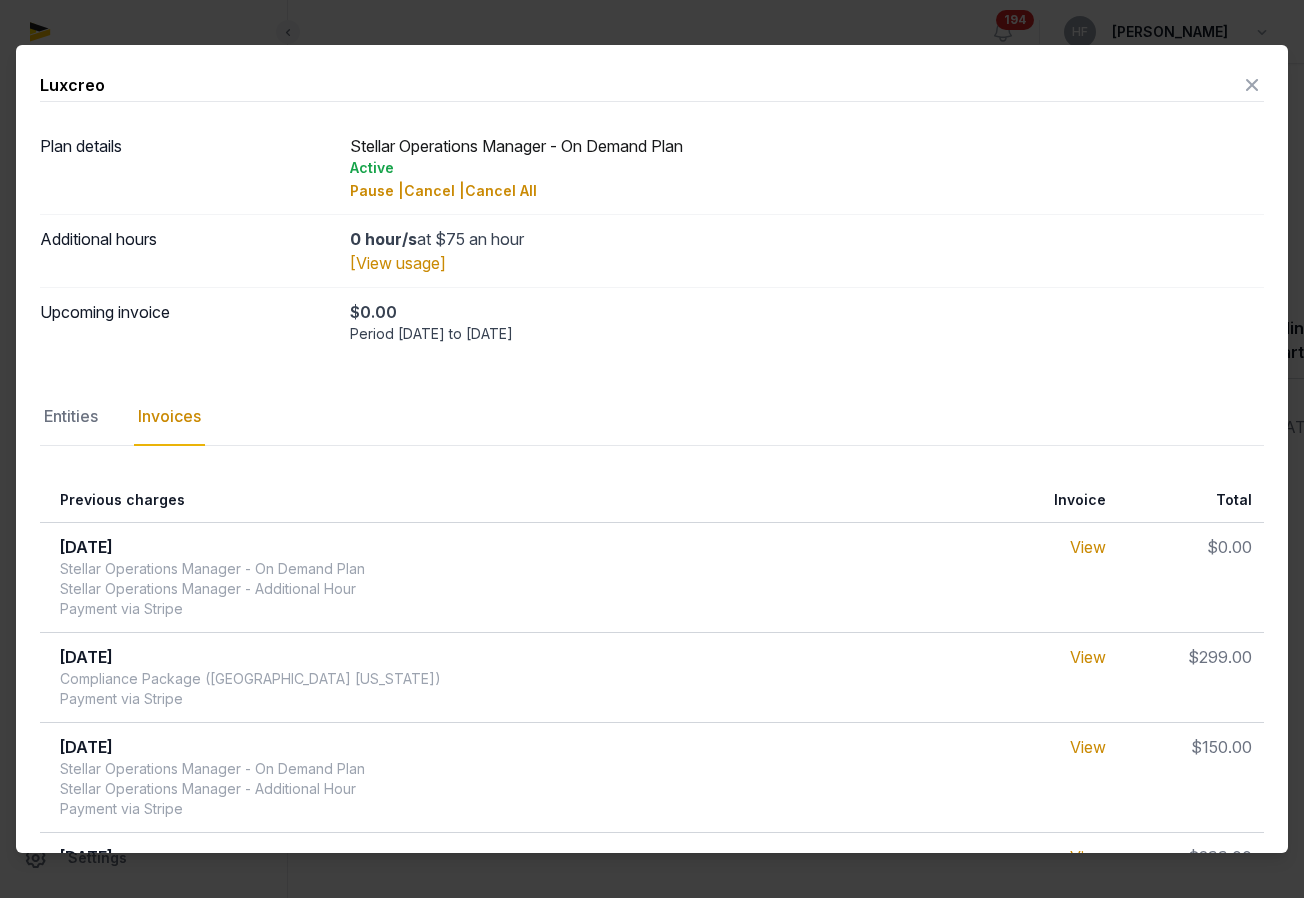 click at bounding box center [1252, 85] 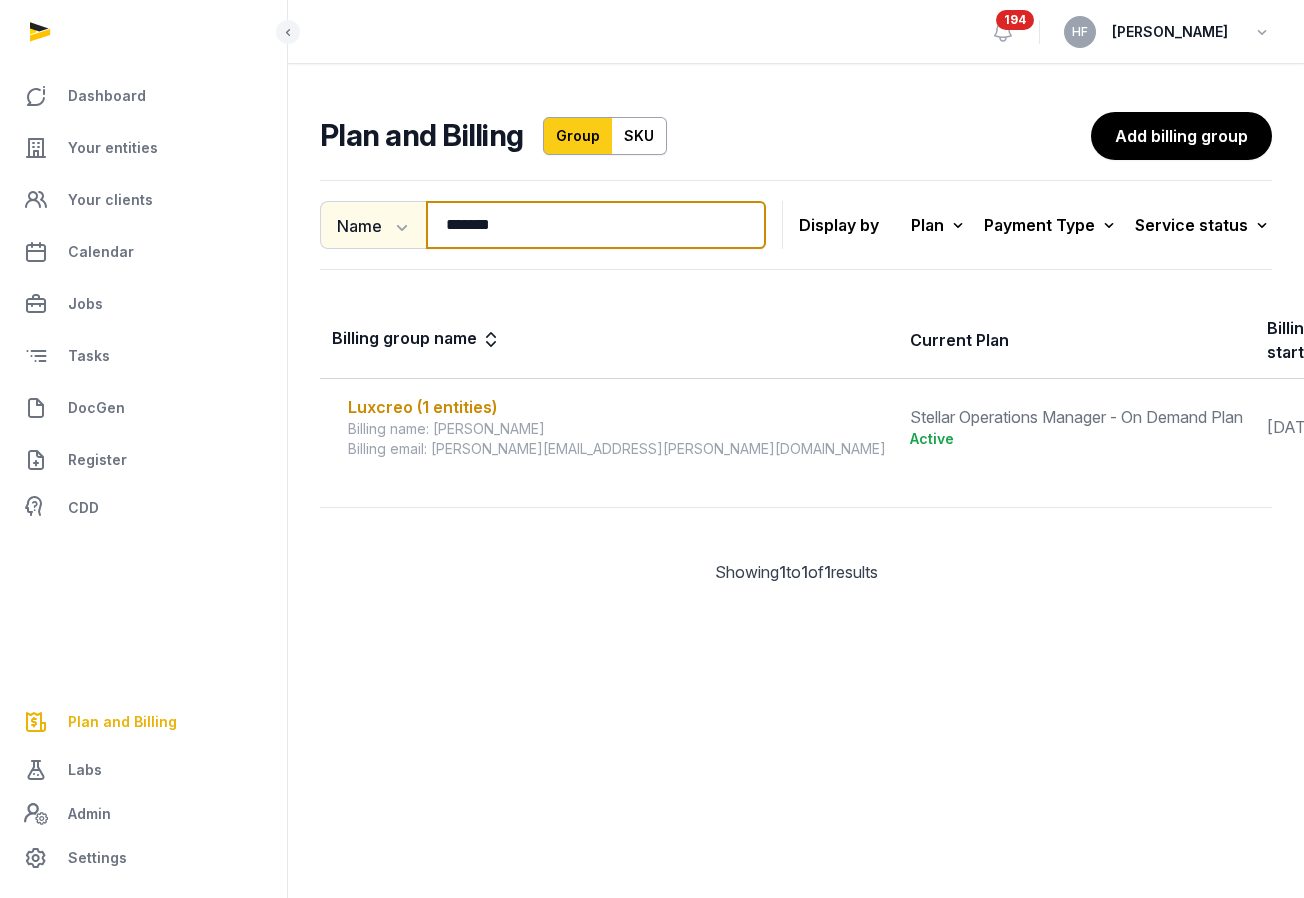 drag, startPoint x: 524, startPoint y: 229, endPoint x: 322, endPoint y: 223, distance: 202.0891 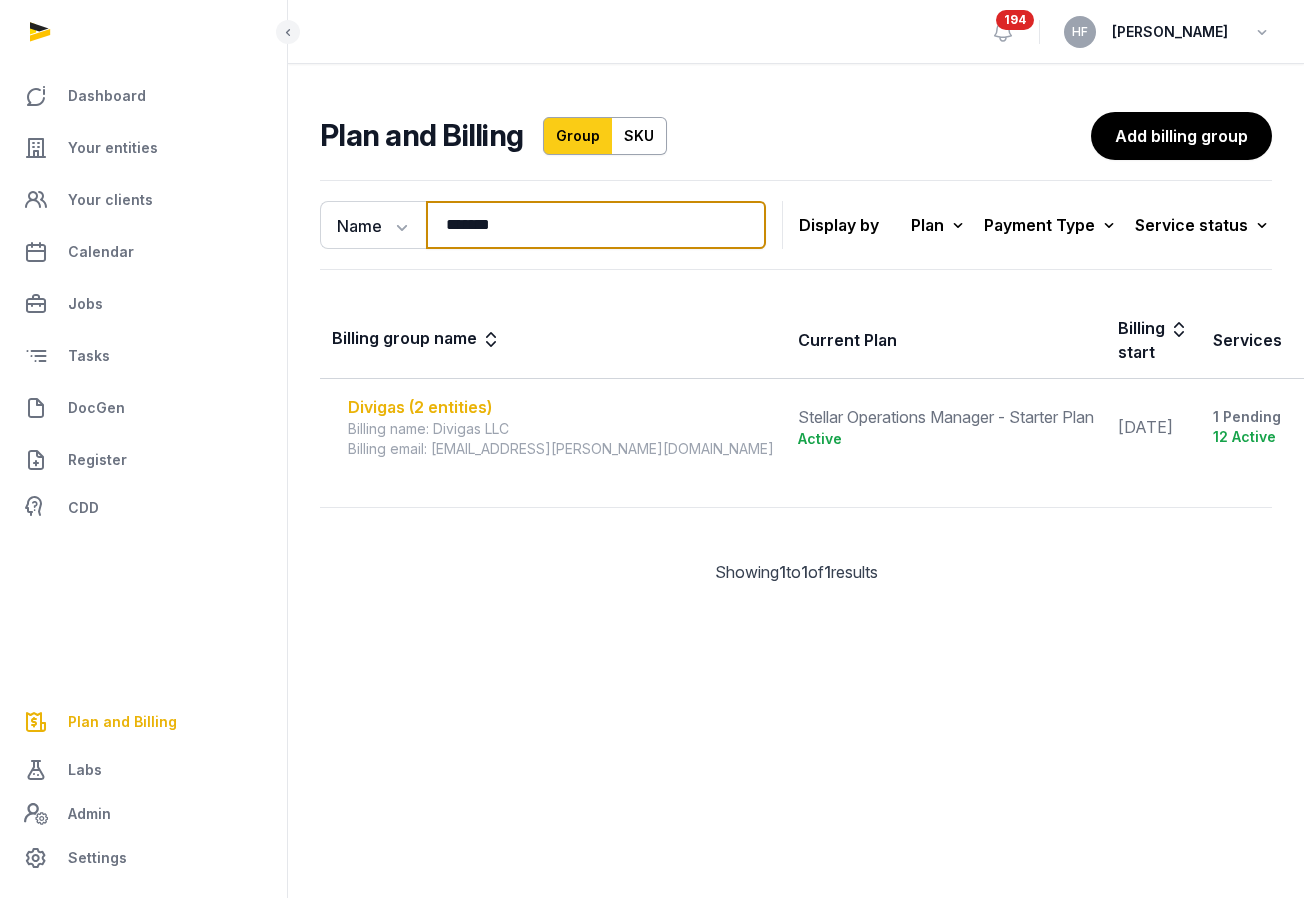 type on "*******" 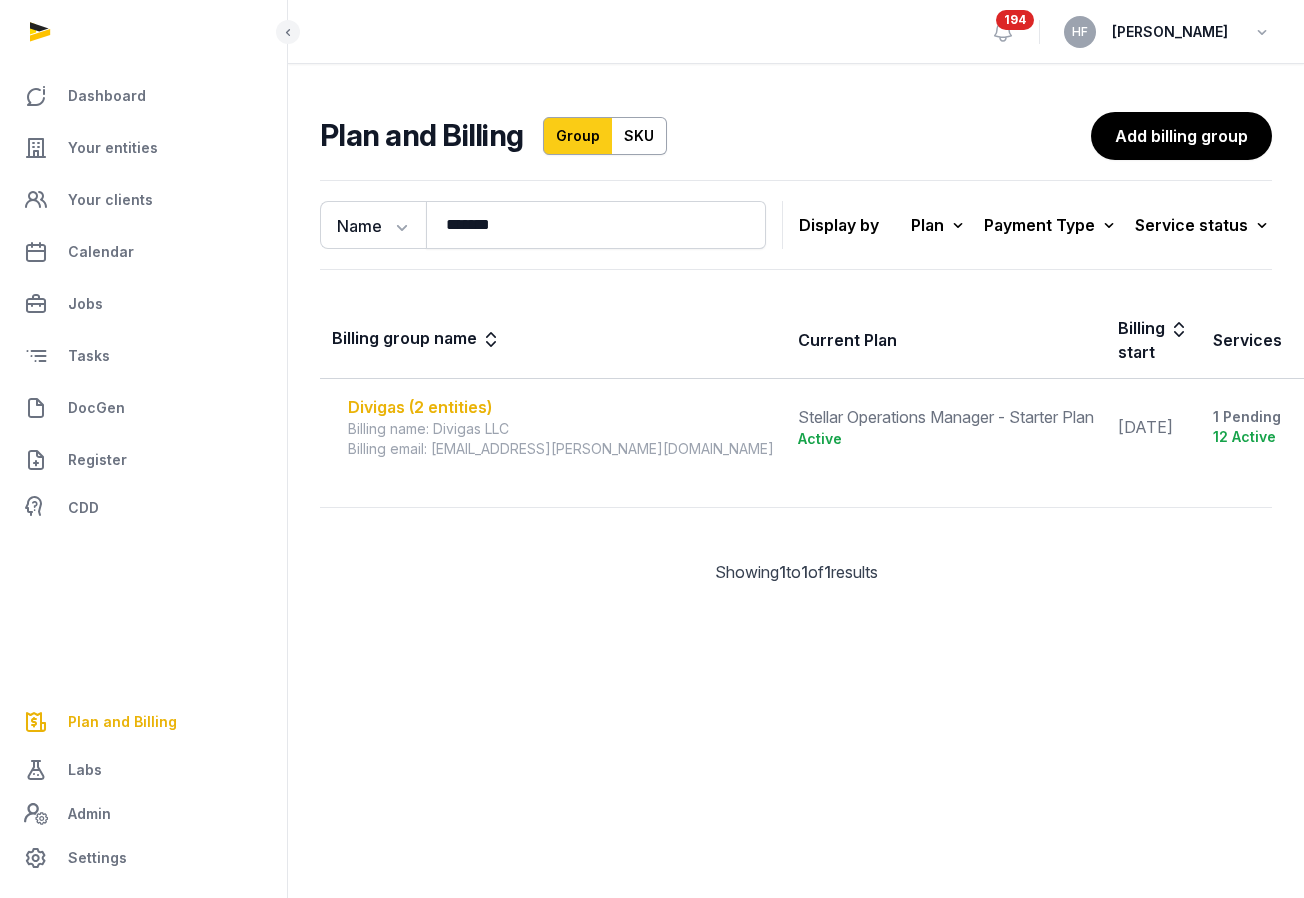click on "Divigas (2 entities)" at bounding box center (561, 407) 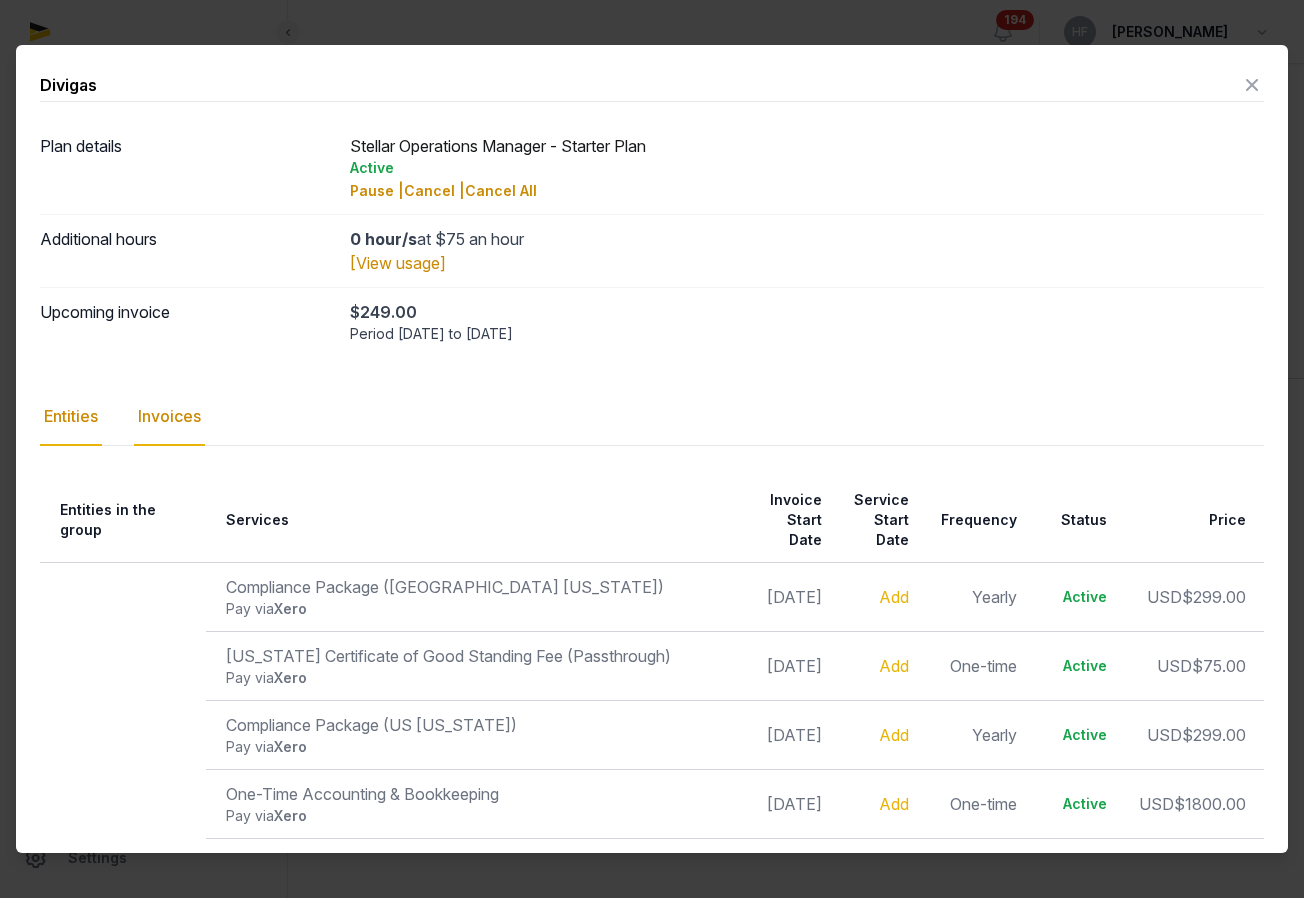 click on "Invoices" at bounding box center (169, 417) 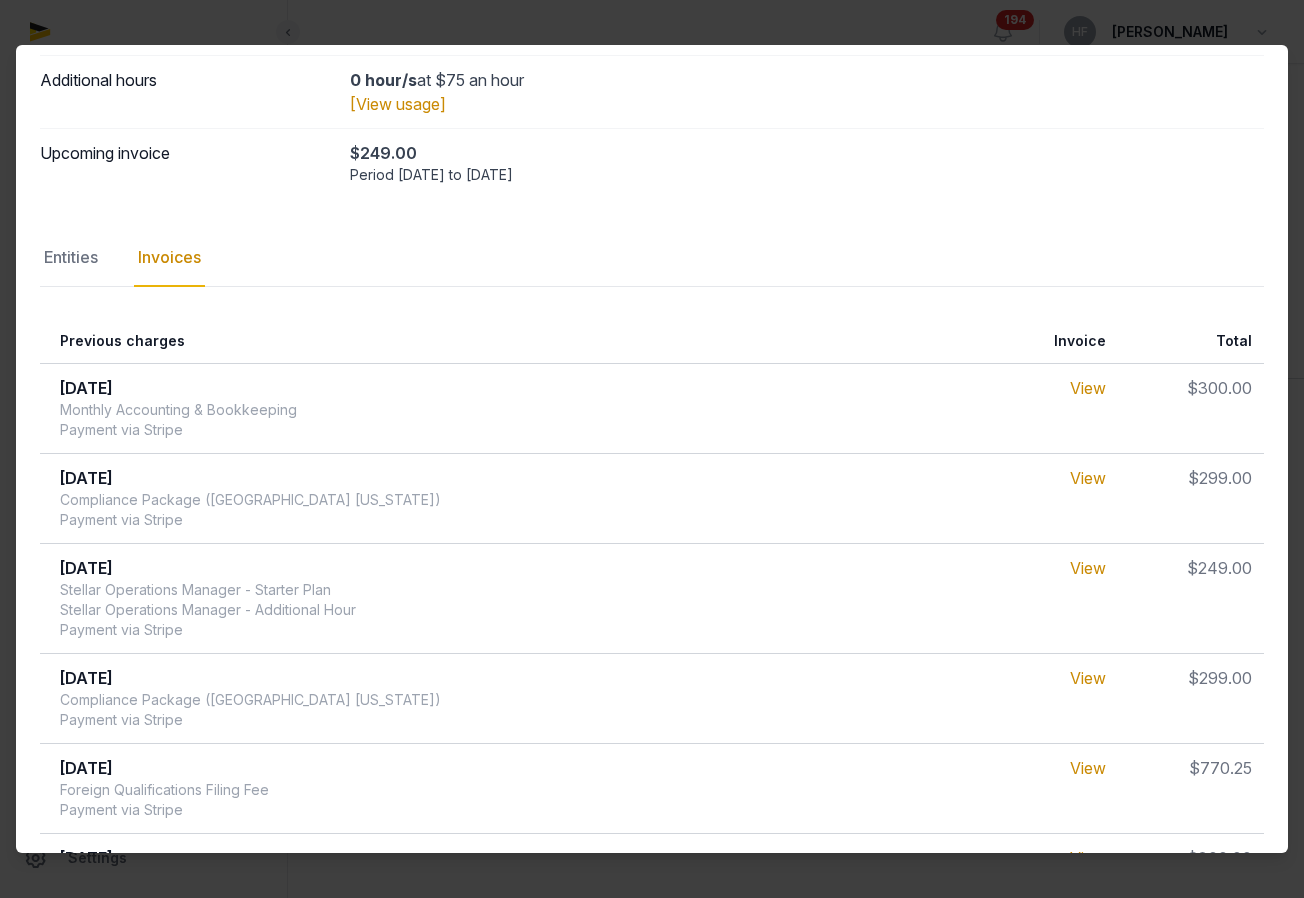 scroll, scrollTop: 175, scrollLeft: 0, axis: vertical 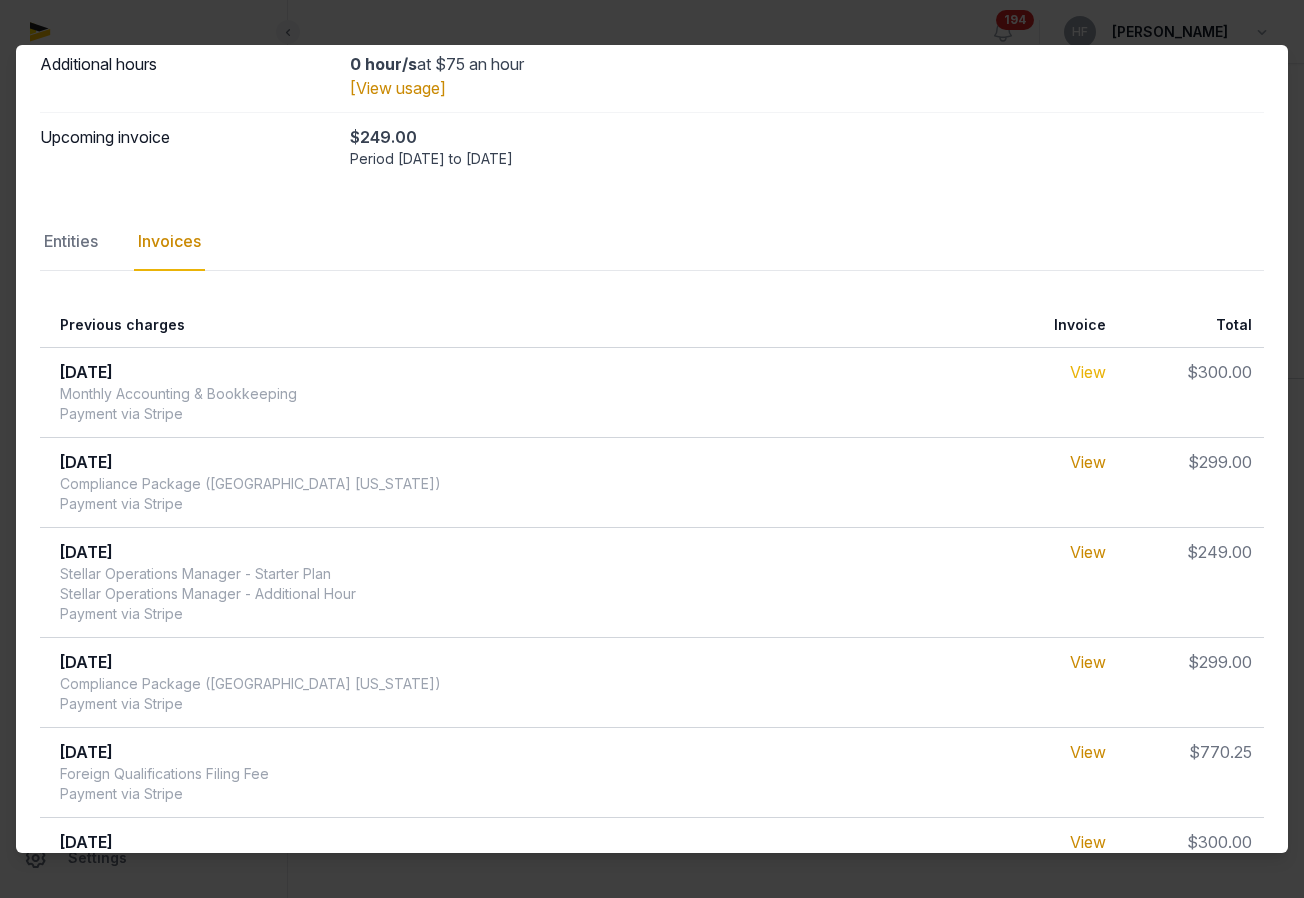 click on "View" at bounding box center (1088, 372) 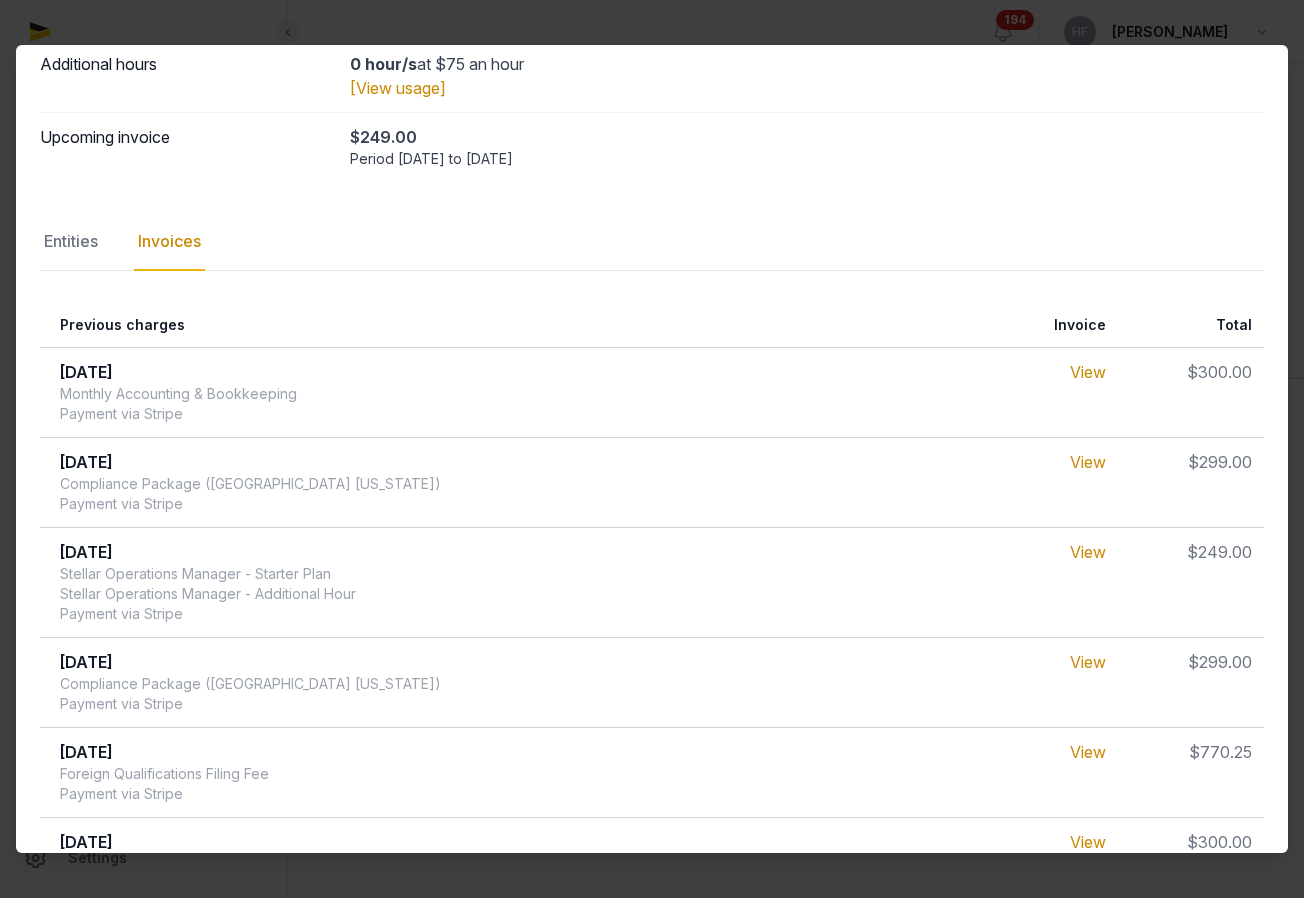 scroll, scrollTop: 0, scrollLeft: 0, axis: both 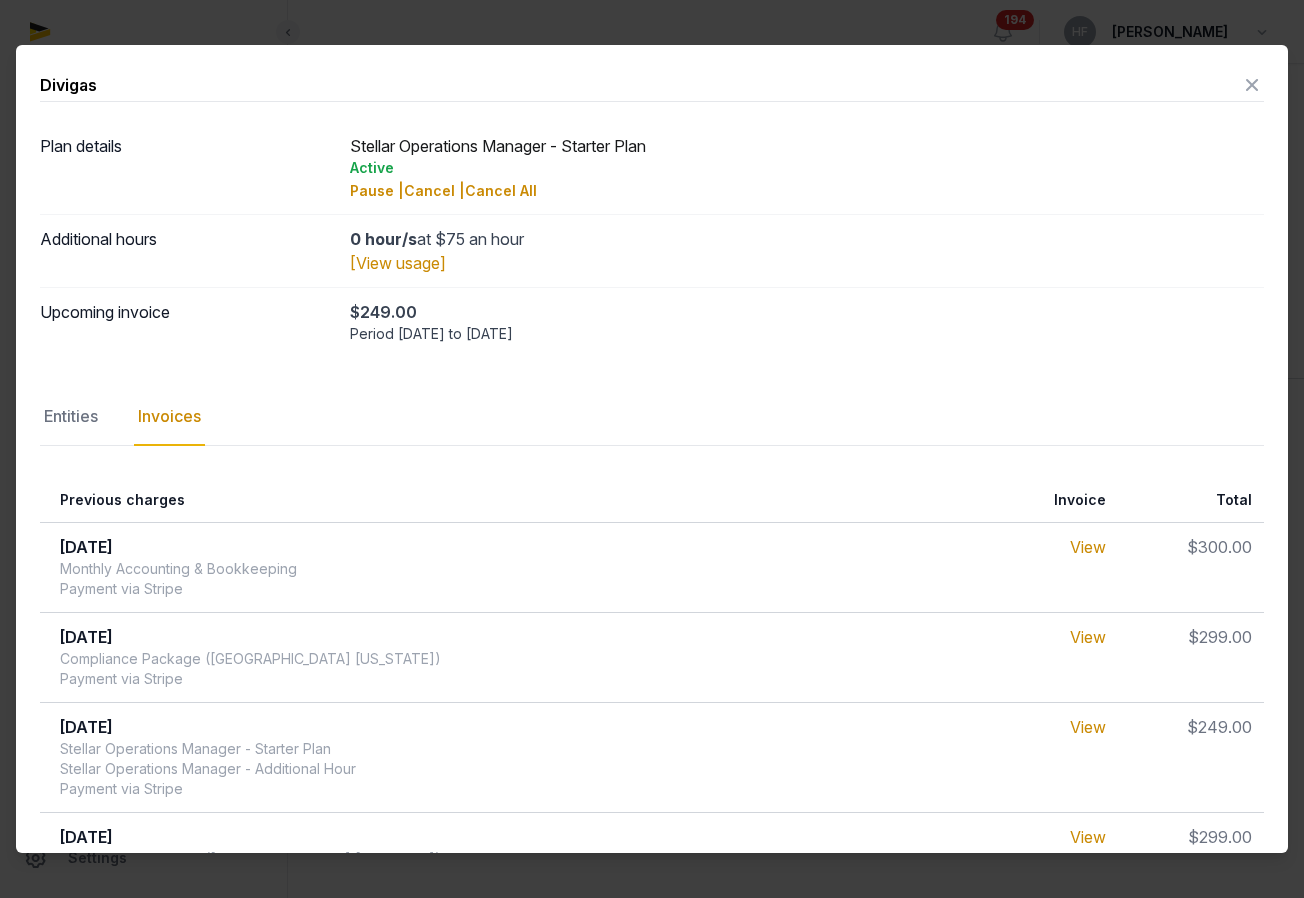 click at bounding box center [1252, 85] 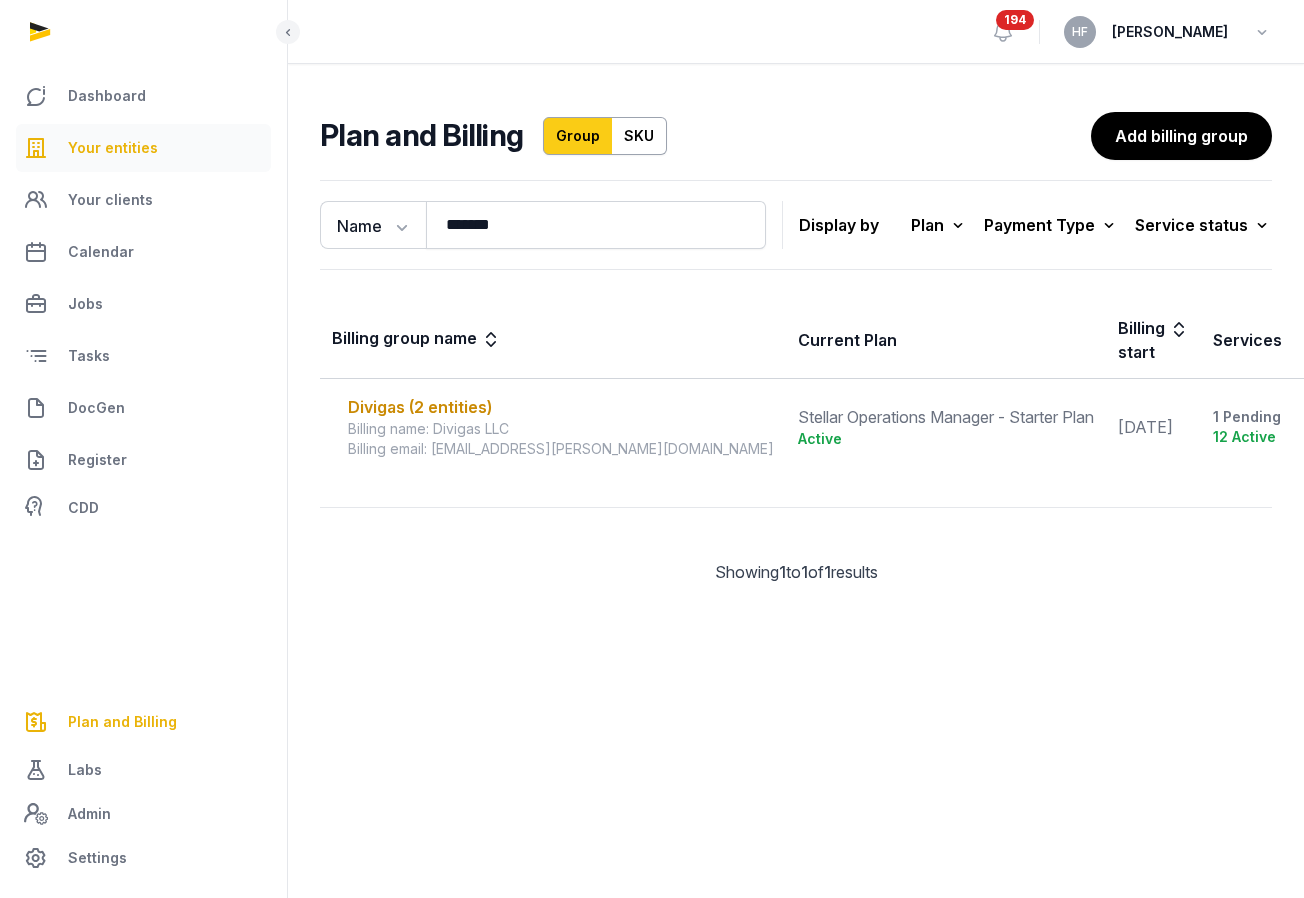 click on "Your entities" at bounding box center (143, 148) 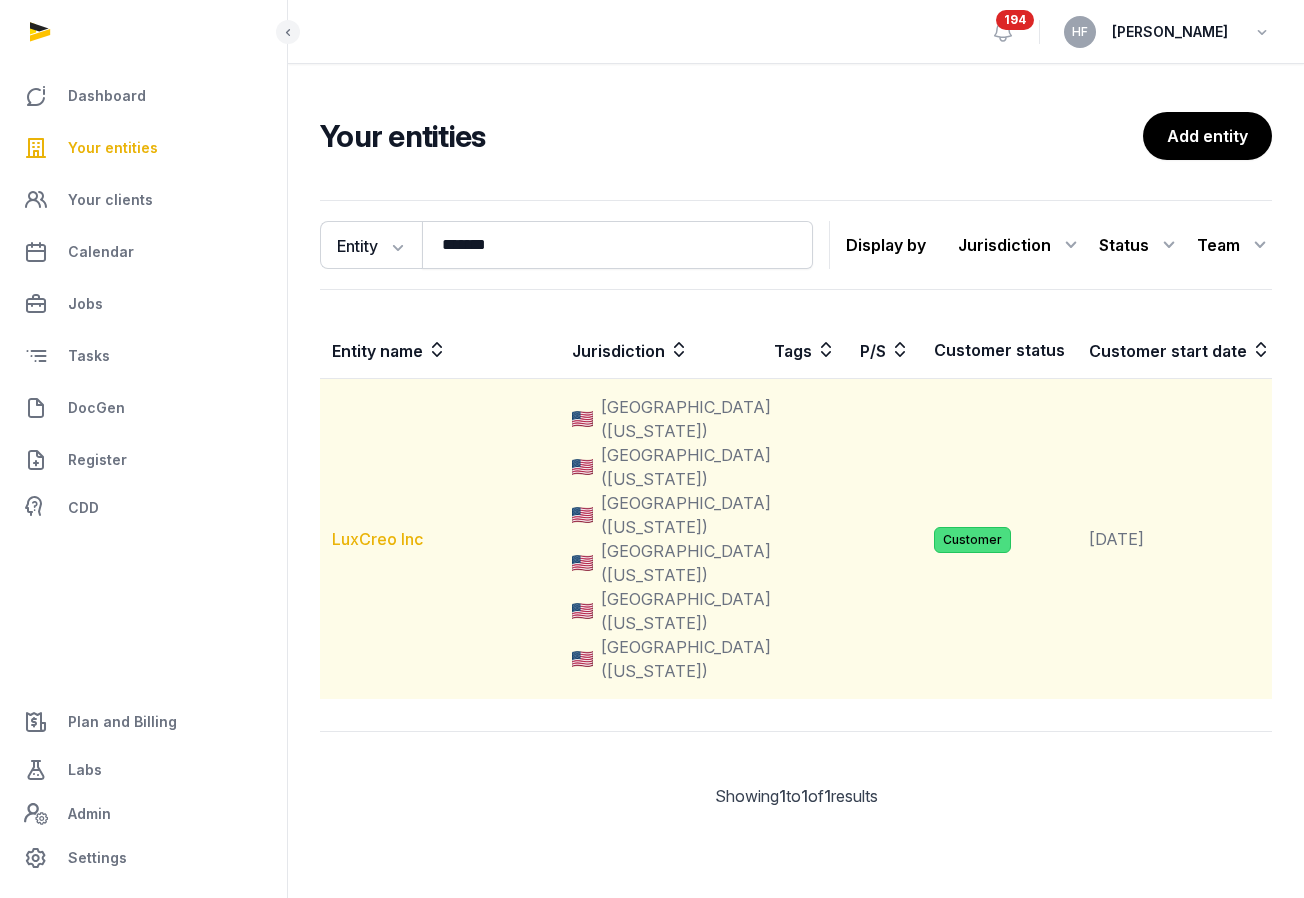 click on "LuxCreo Inc" at bounding box center [377, 539] 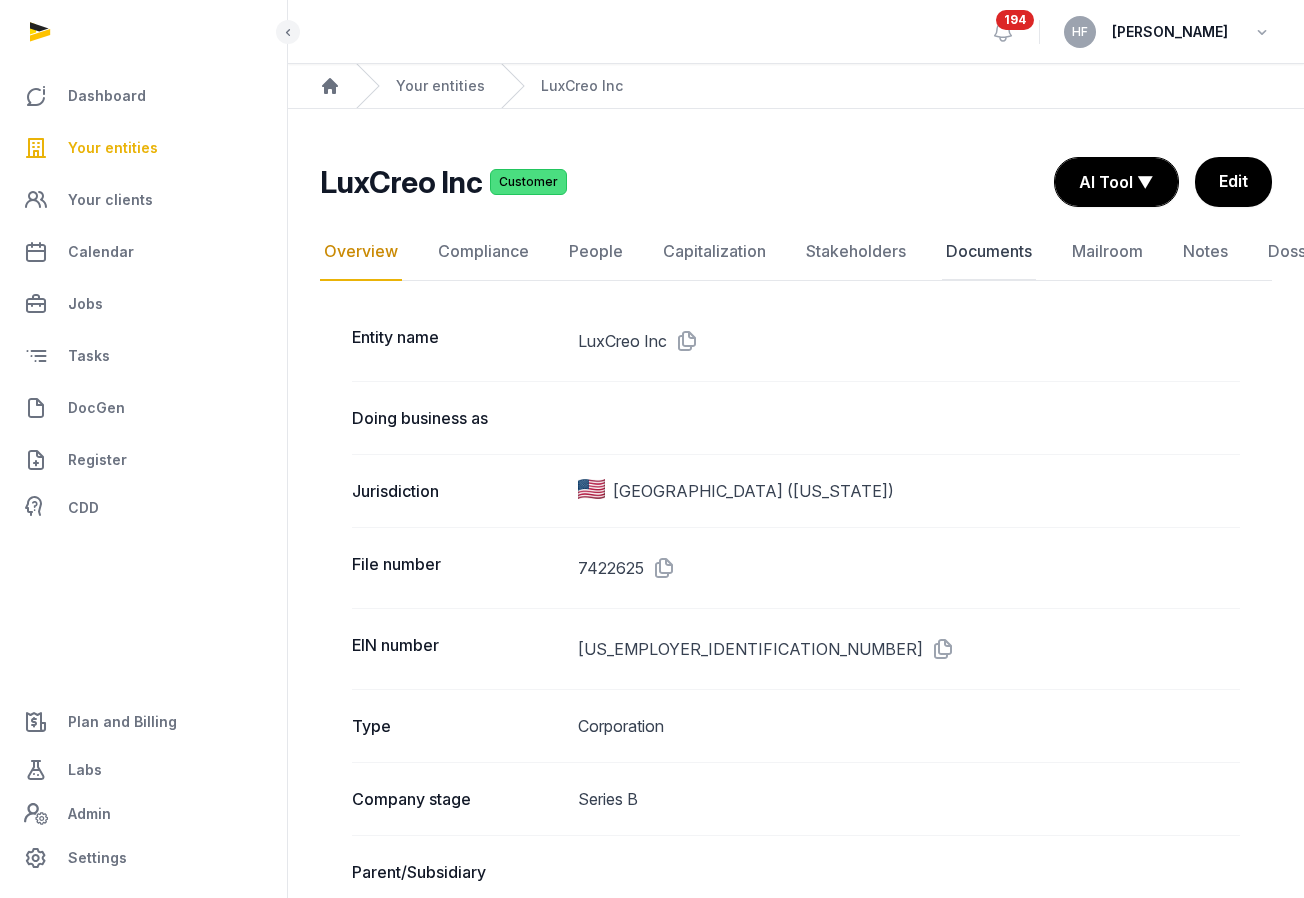 click on "Documents" 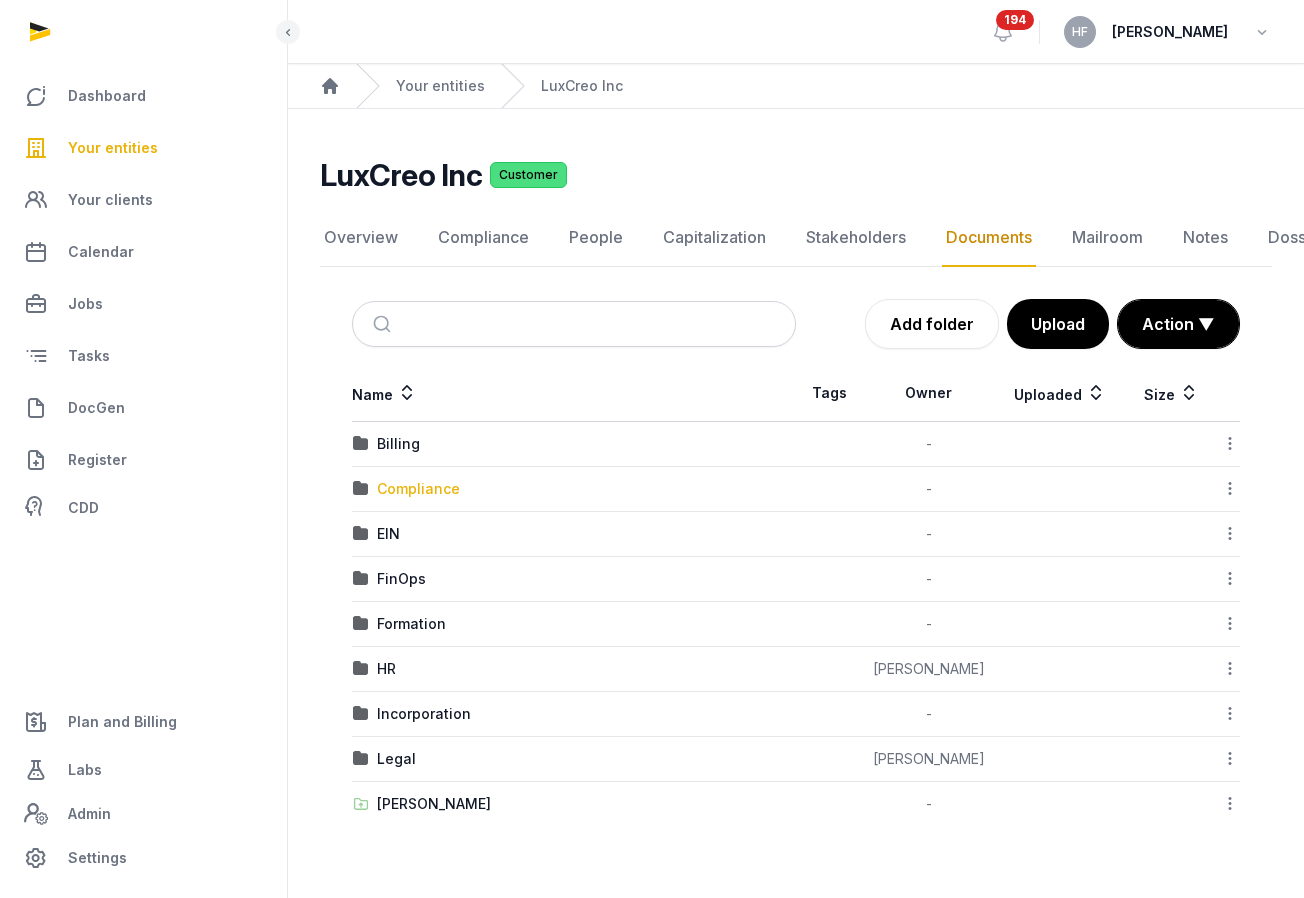 click on "Compliance" at bounding box center (418, 489) 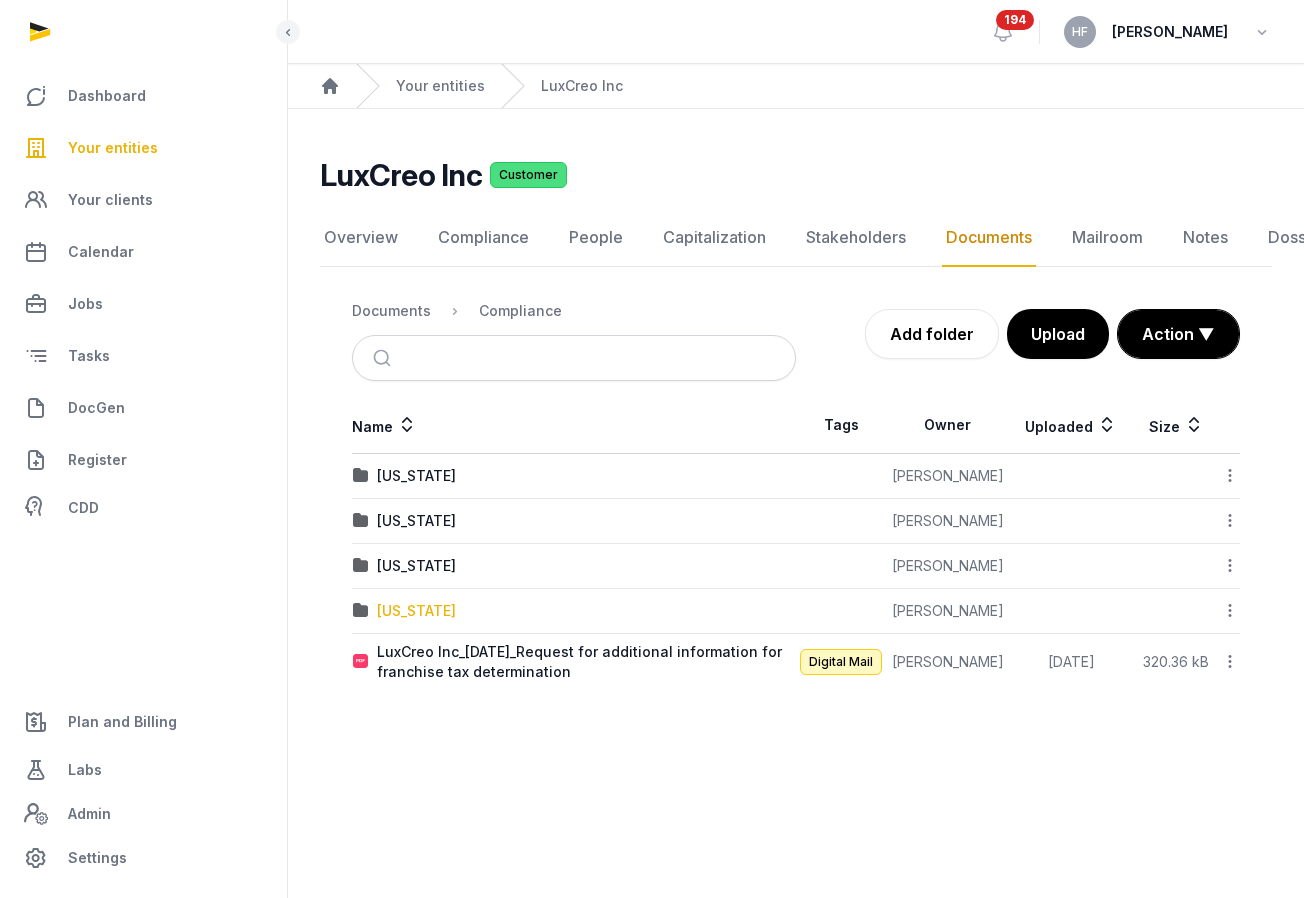 click on "[US_STATE]" at bounding box center (416, 611) 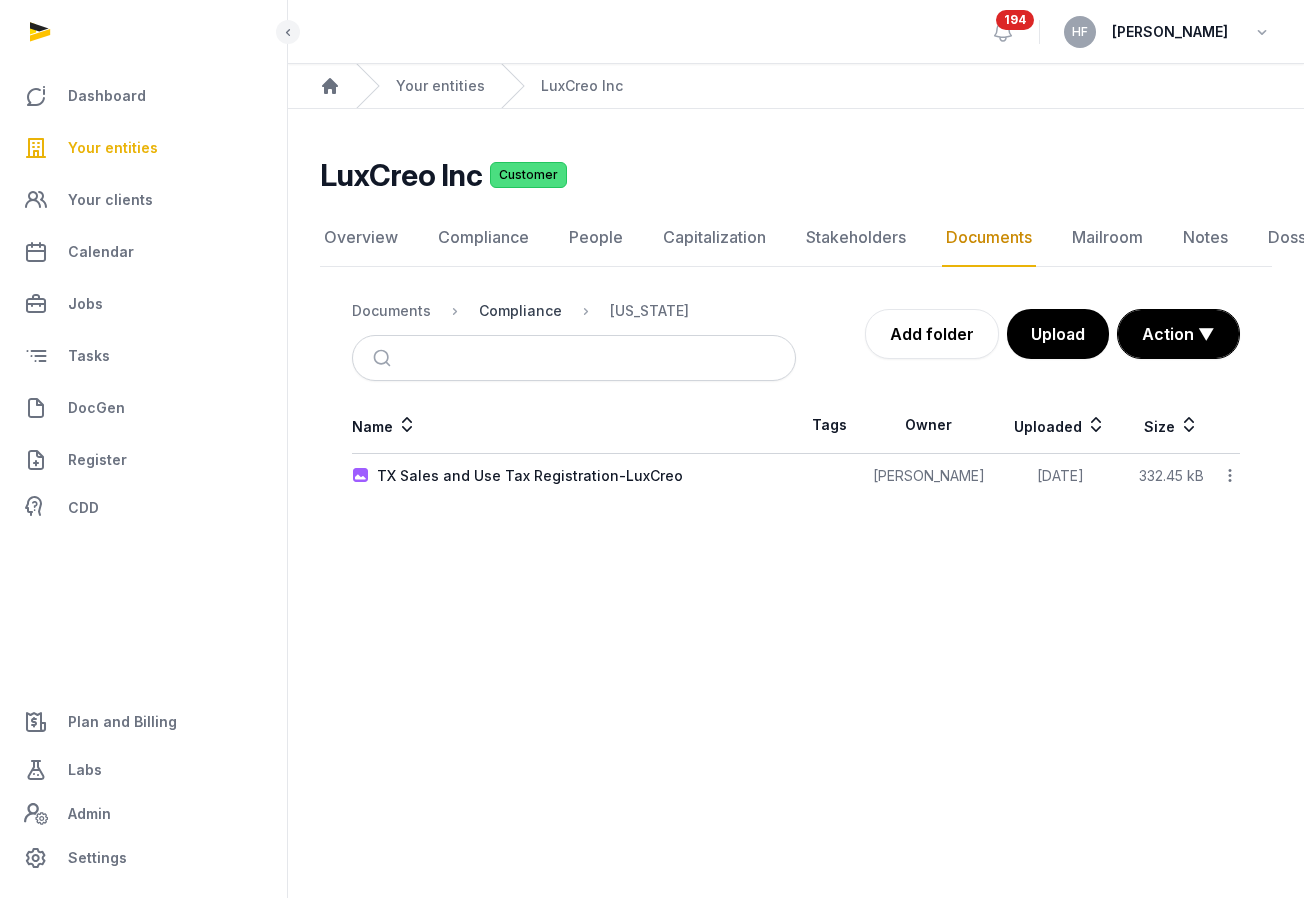 click on "Compliance" at bounding box center [520, 311] 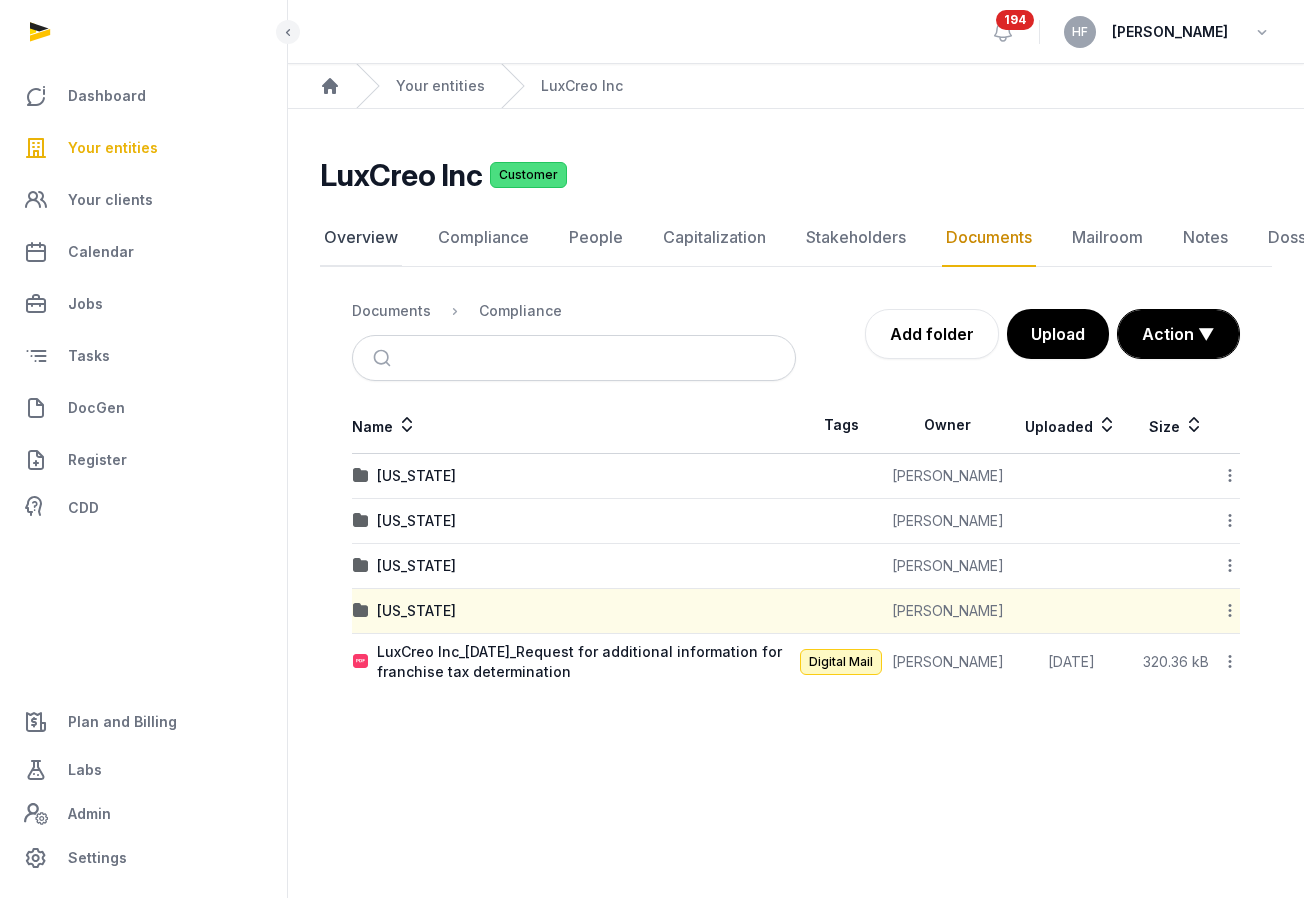 click on "Overview" 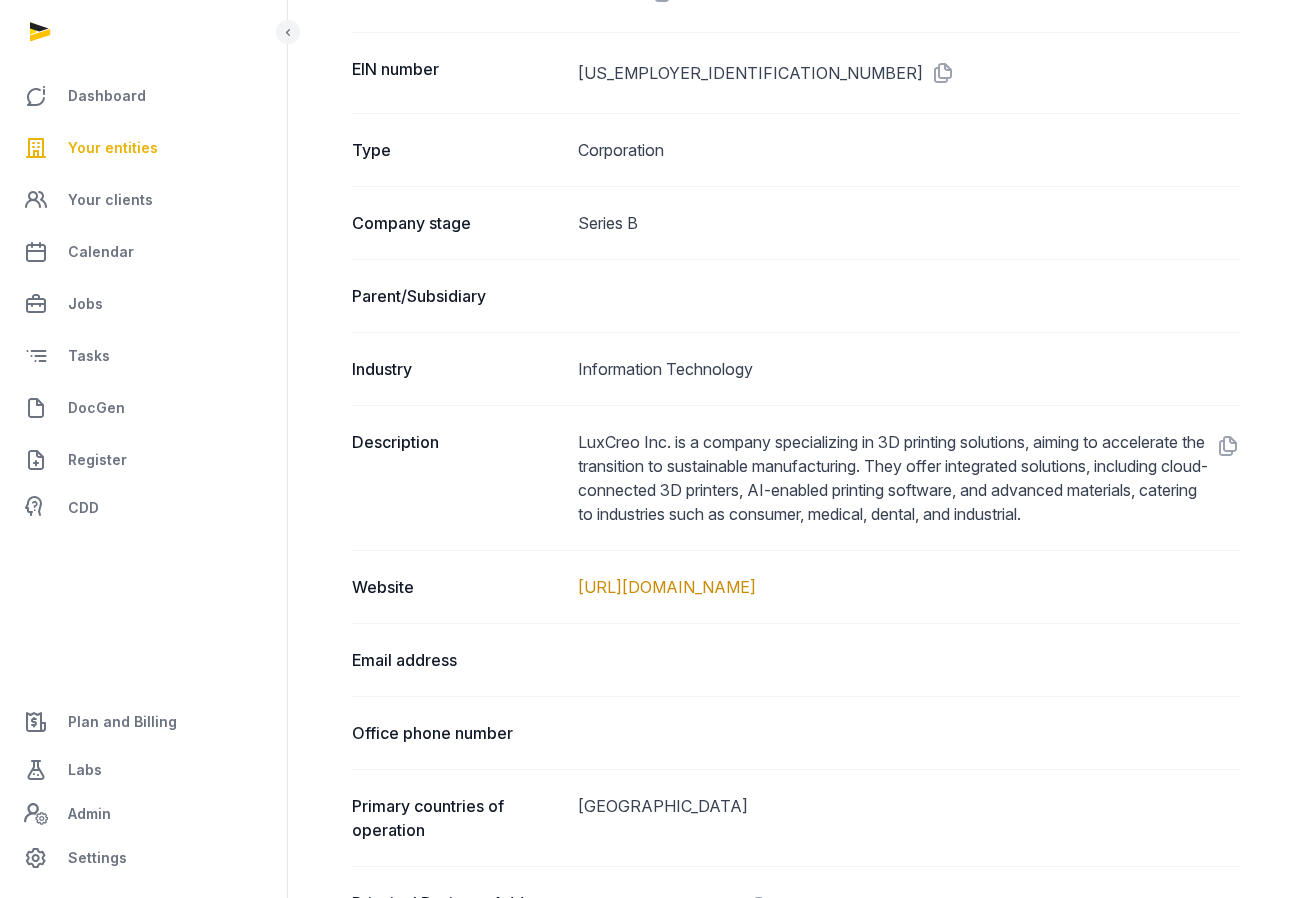 scroll, scrollTop: 0, scrollLeft: 0, axis: both 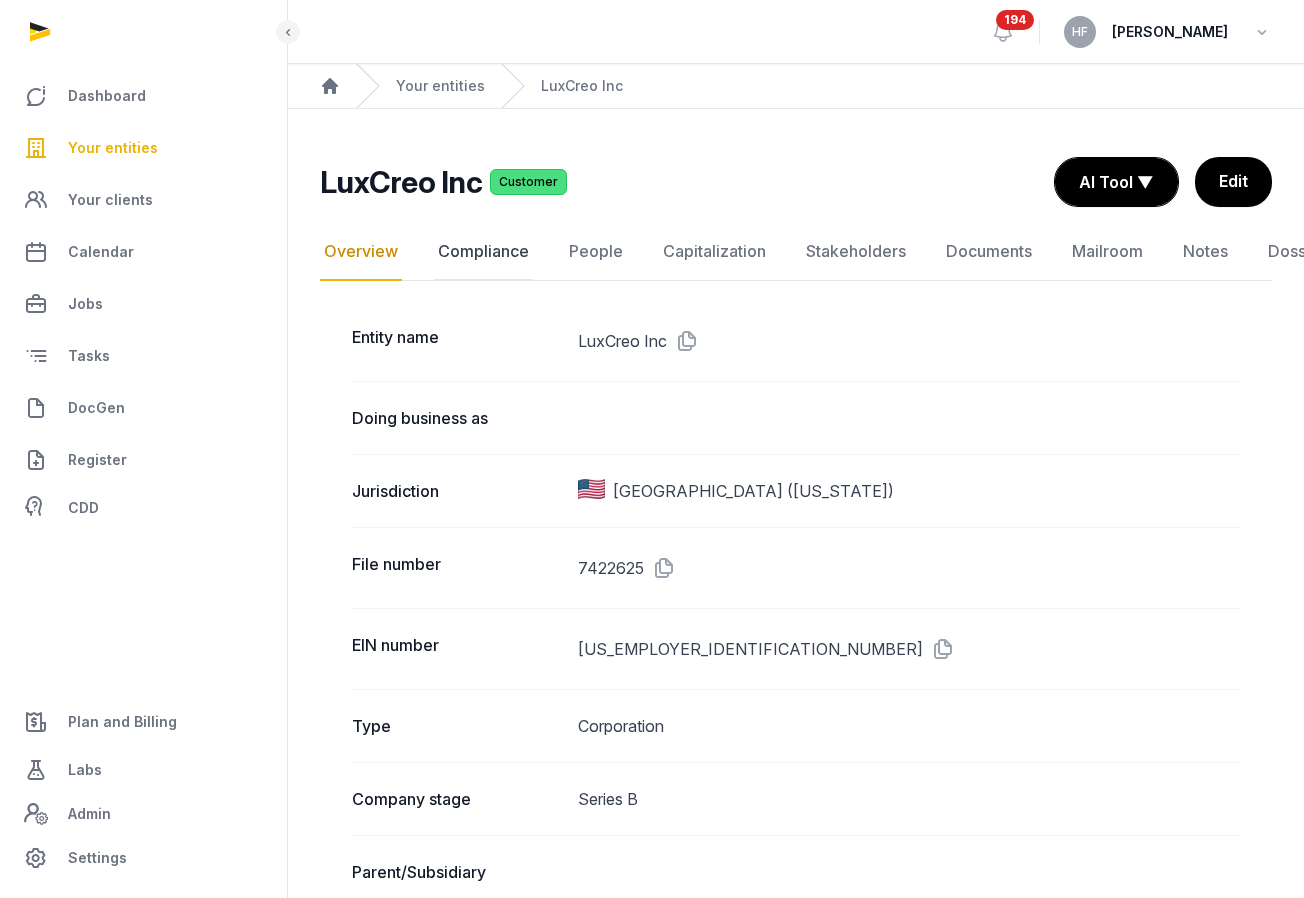 click on "Compliance" 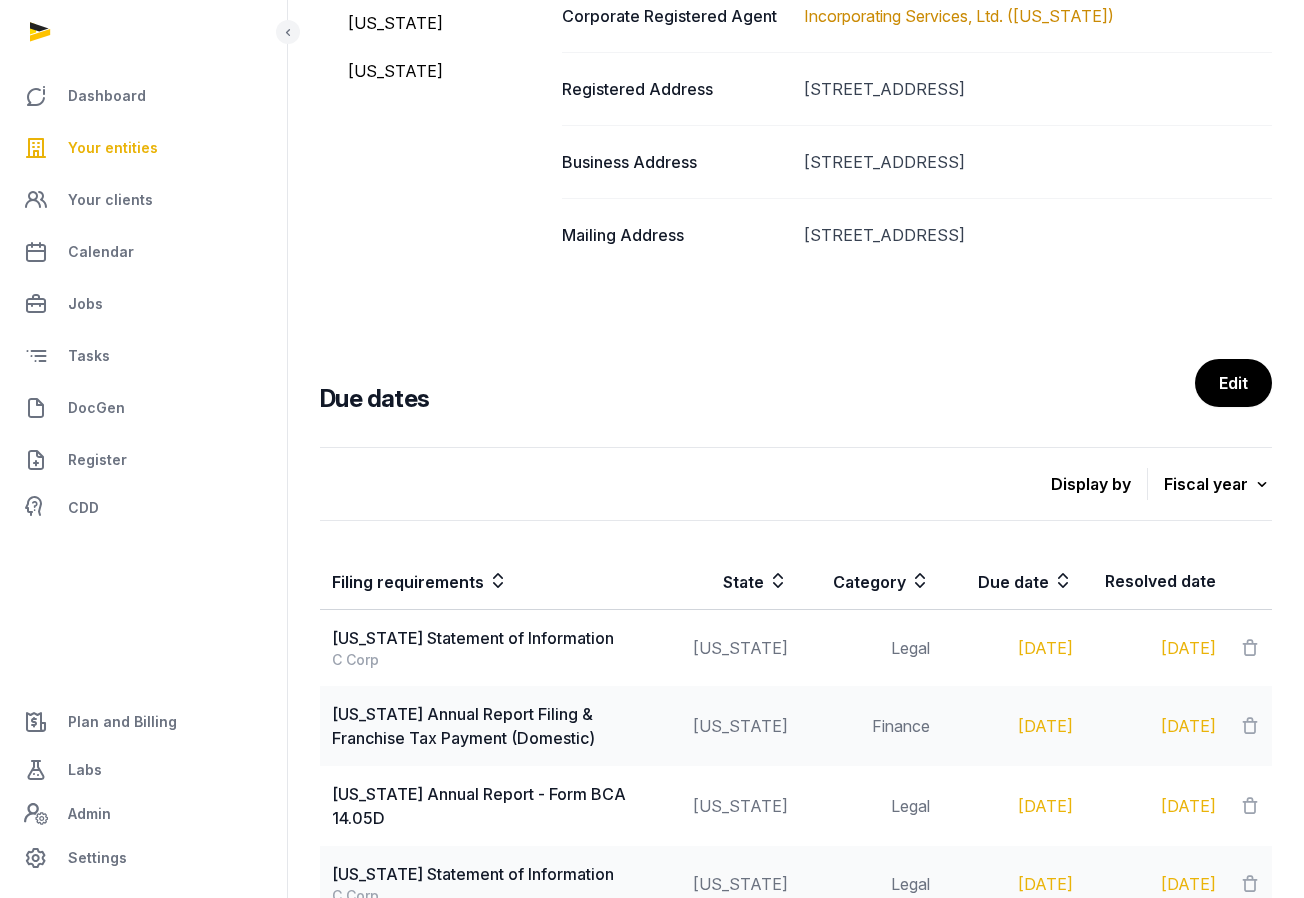 scroll, scrollTop: 655, scrollLeft: 0, axis: vertical 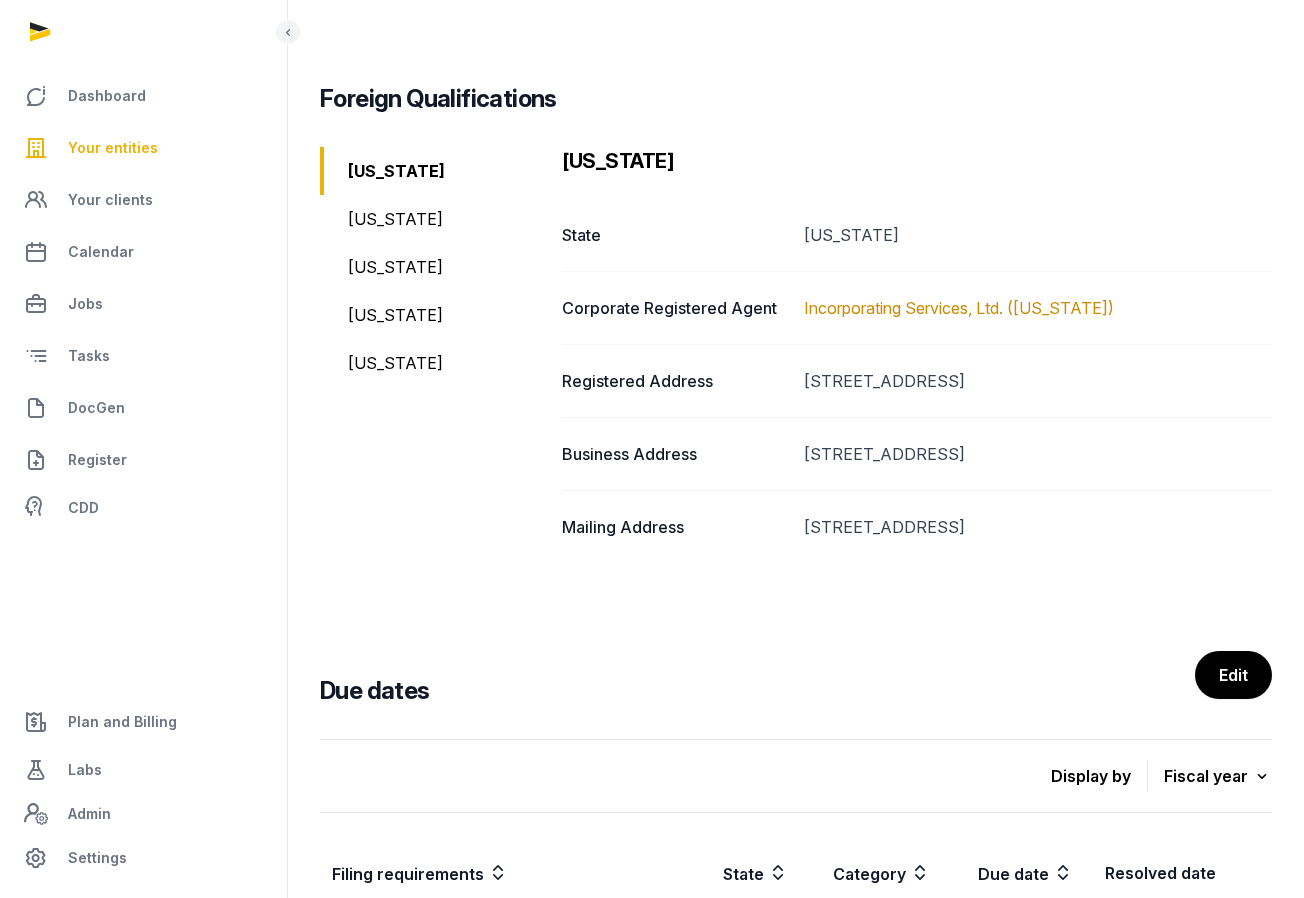 click on "[US_STATE]" 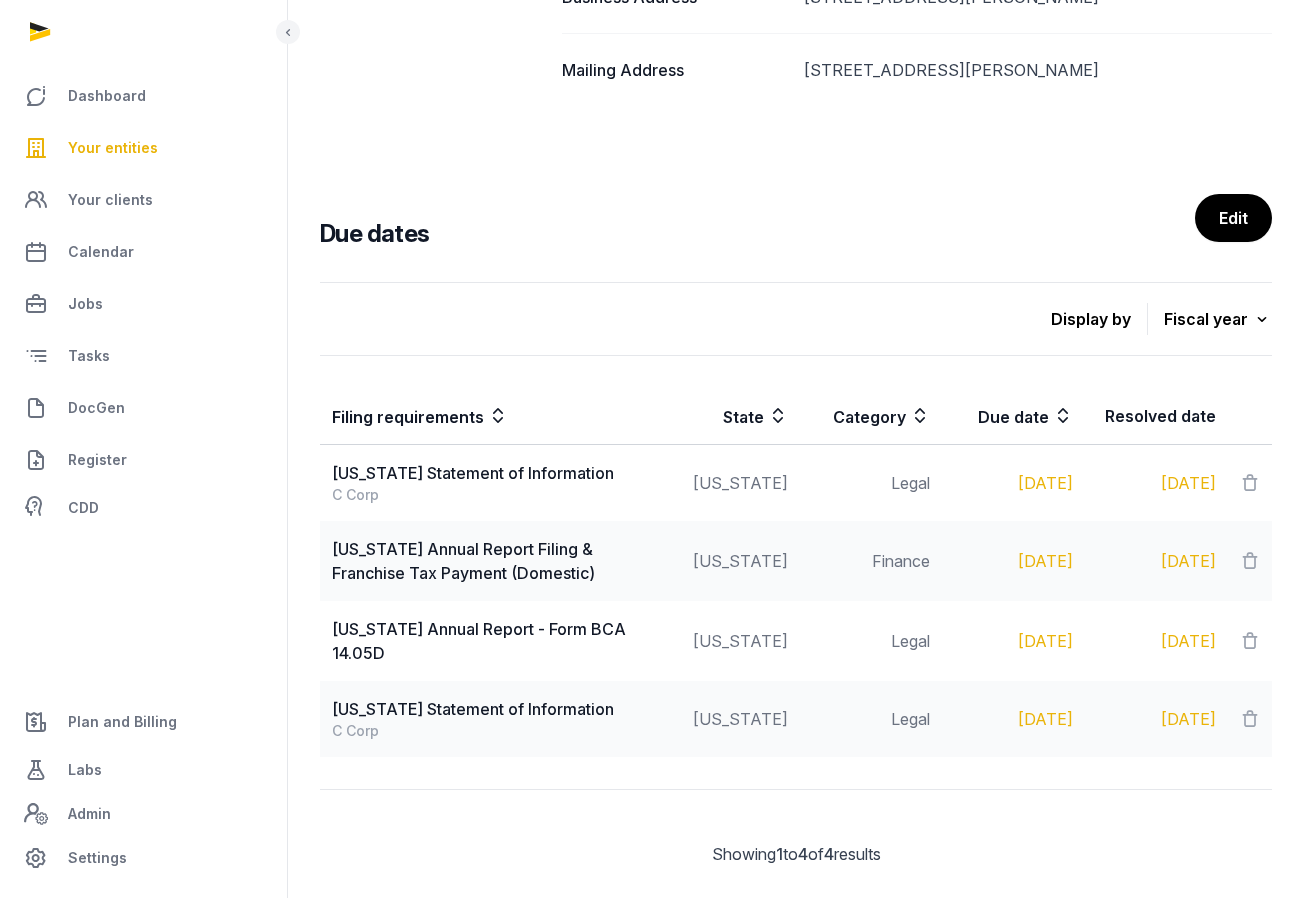 scroll, scrollTop: 1132, scrollLeft: 0, axis: vertical 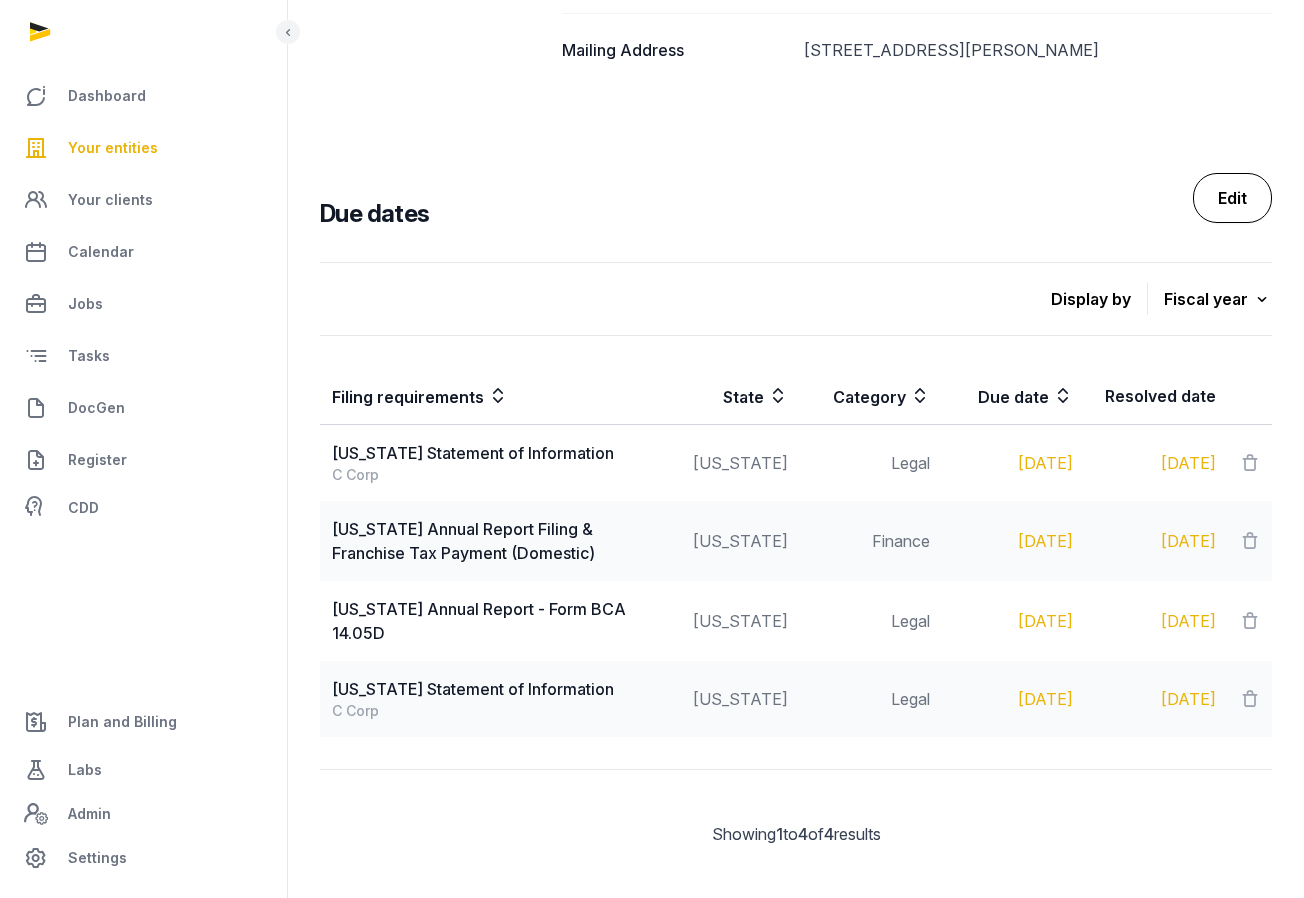 click on "Edit" at bounding box center [1232, 198] 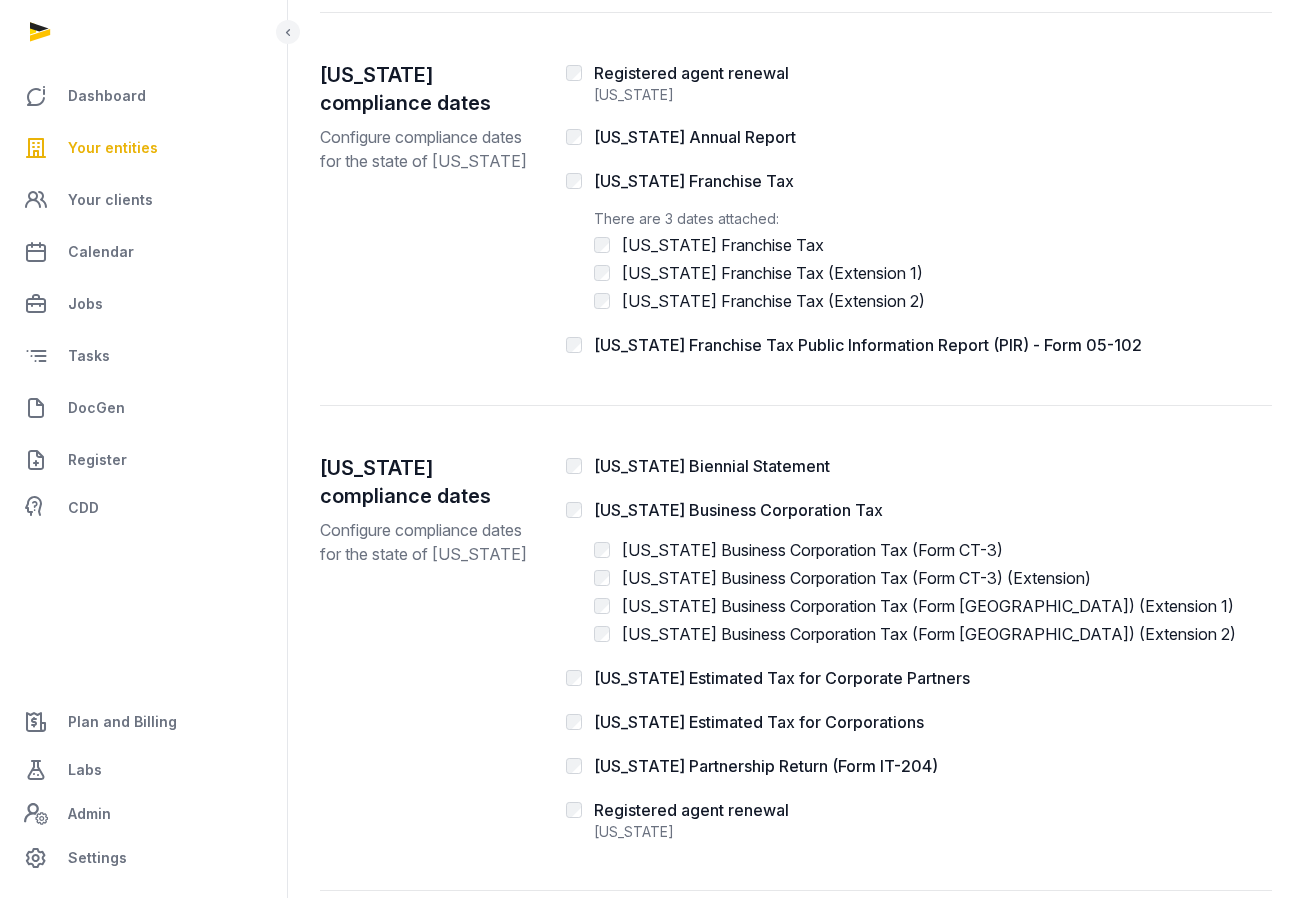 scroll, scrollTop: 2538, scrollLeft: 0, axis: vertical 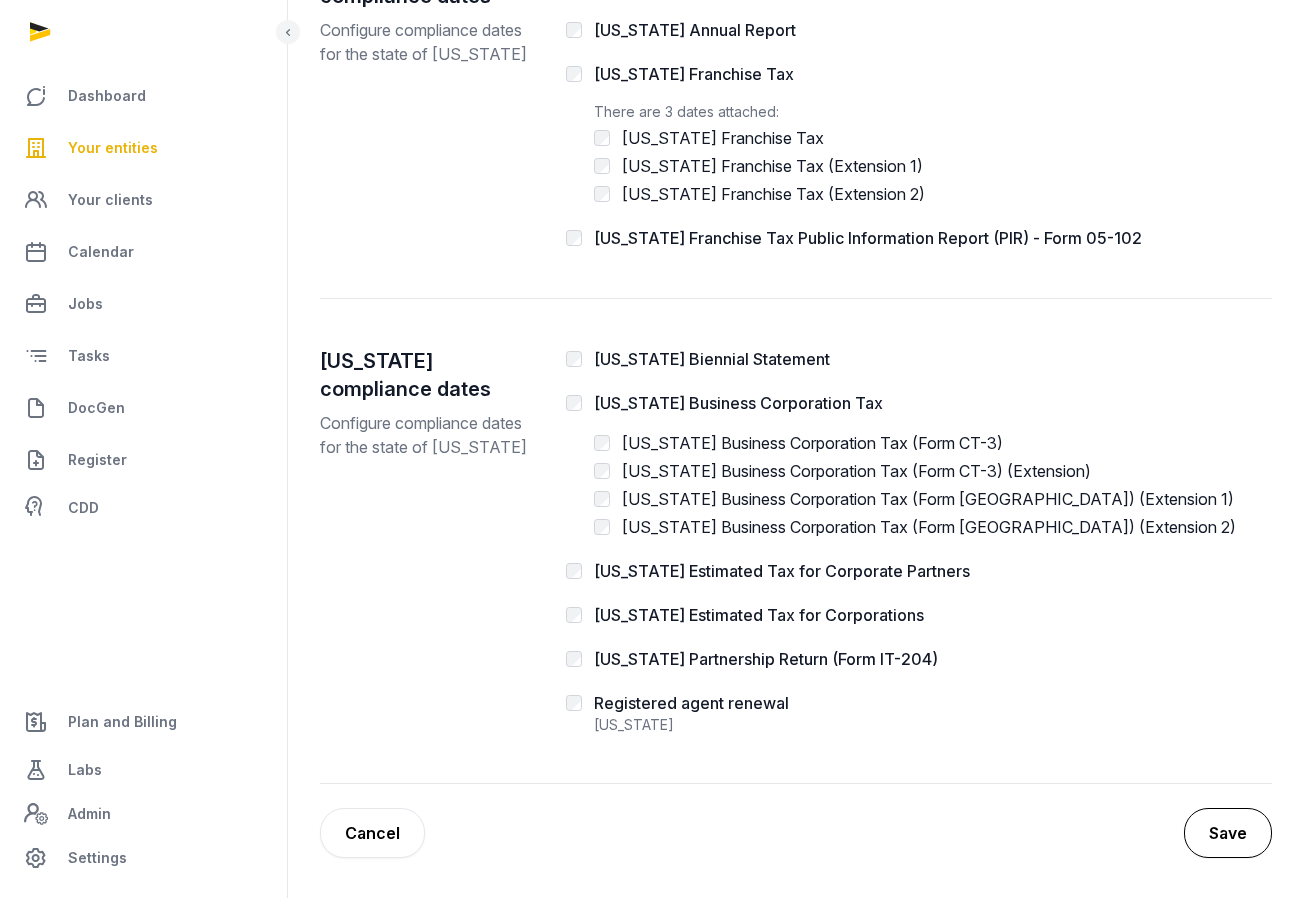 click on "Save" at bounding box center [1228, 833] 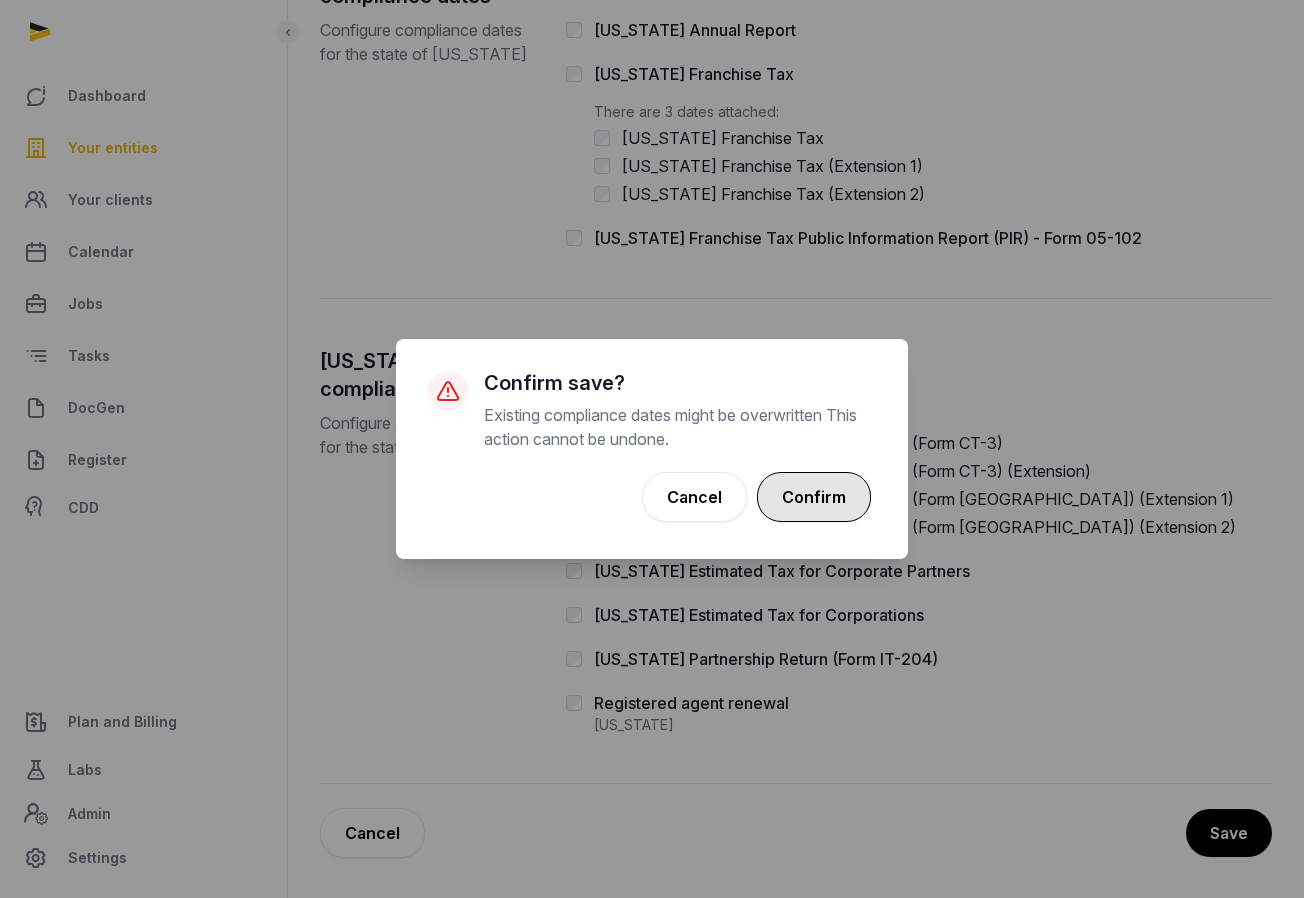 click on "Confirm" at bounding box center [814, 497] 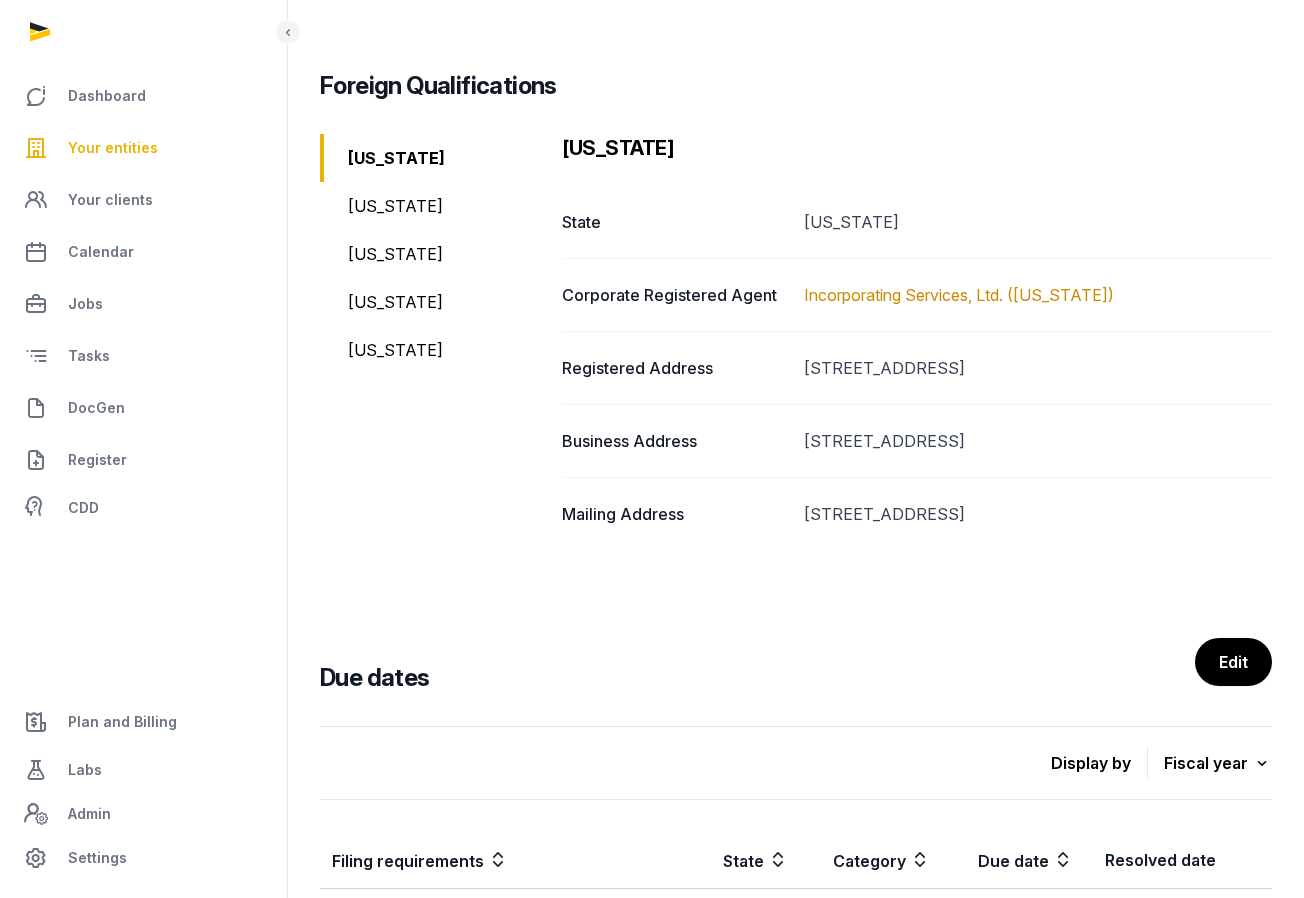 scroll, scrollTop: 0, scrollLeft: 0, axis: both 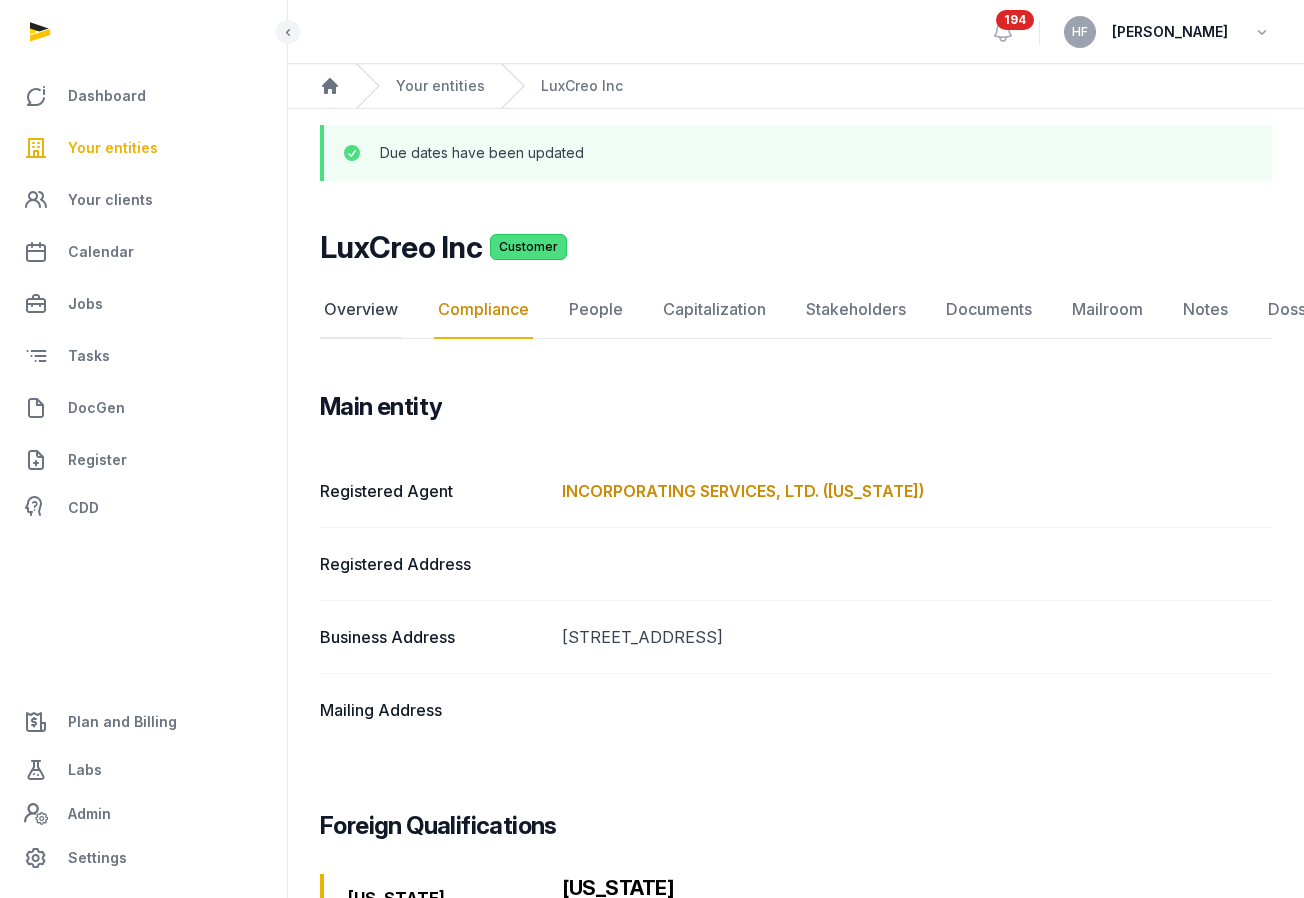 click on "Overview" 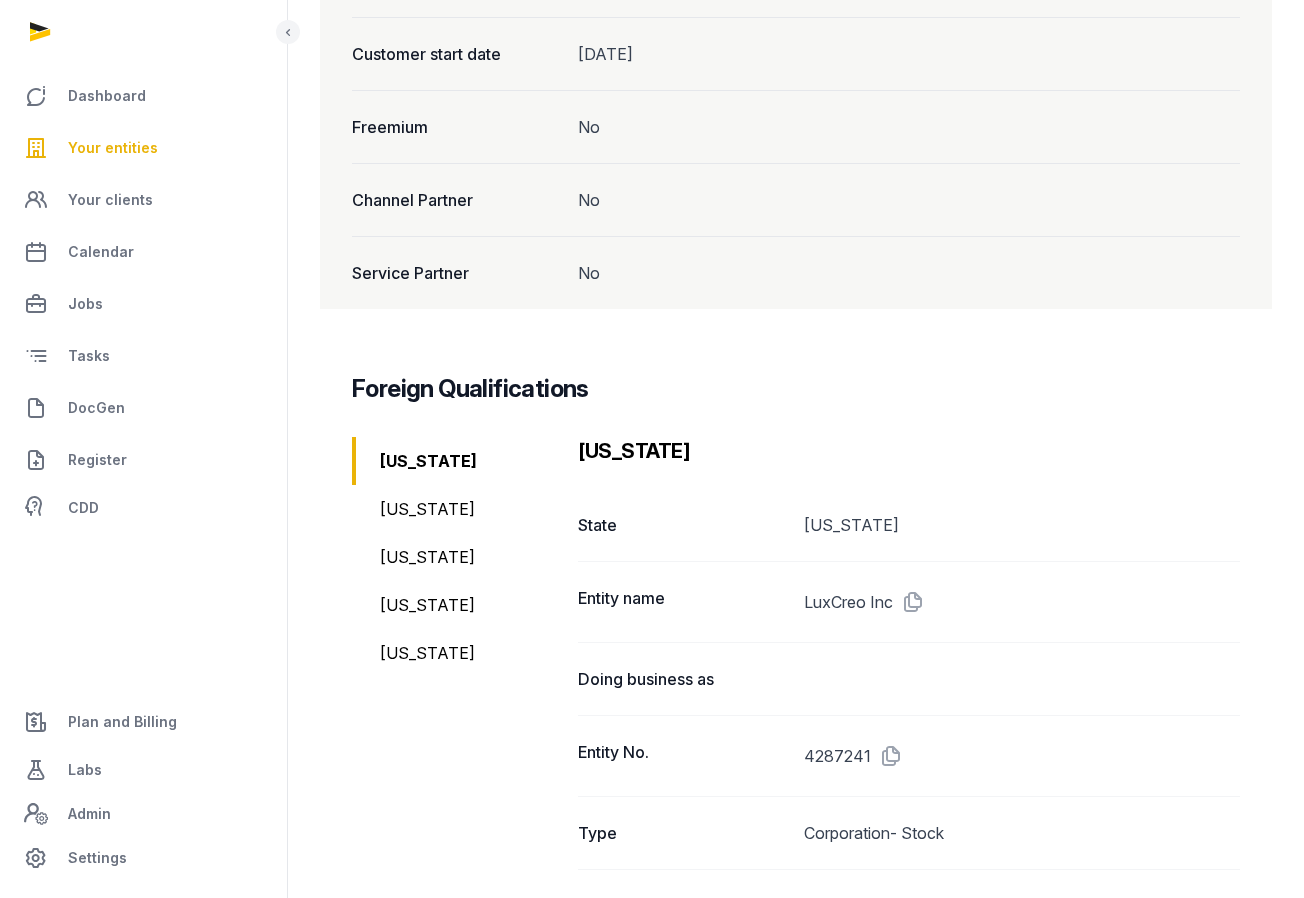 scroll, scrollTop: 2164, scrollLeft: 0, axis: vertical 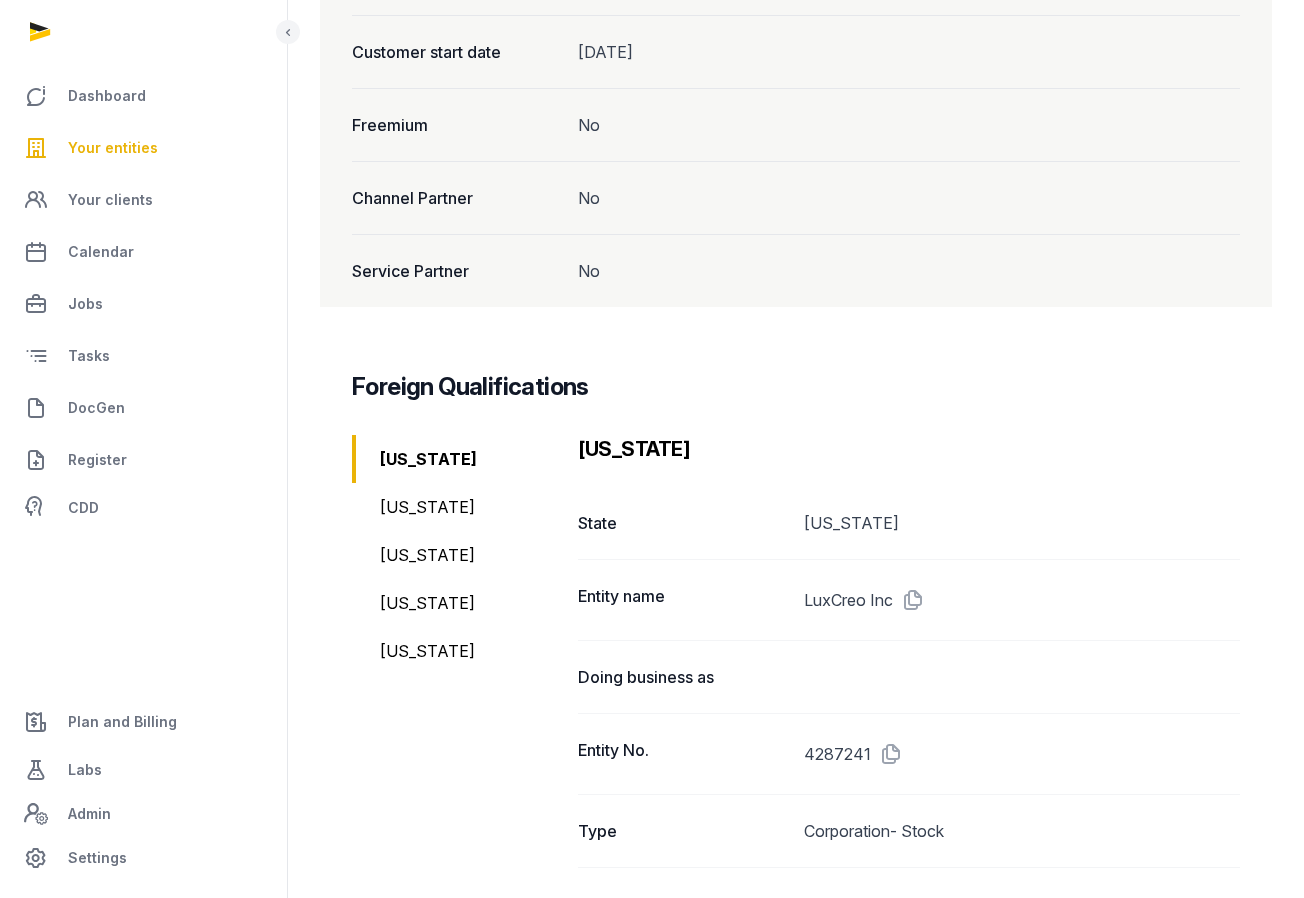 click on "[US_STATE]" 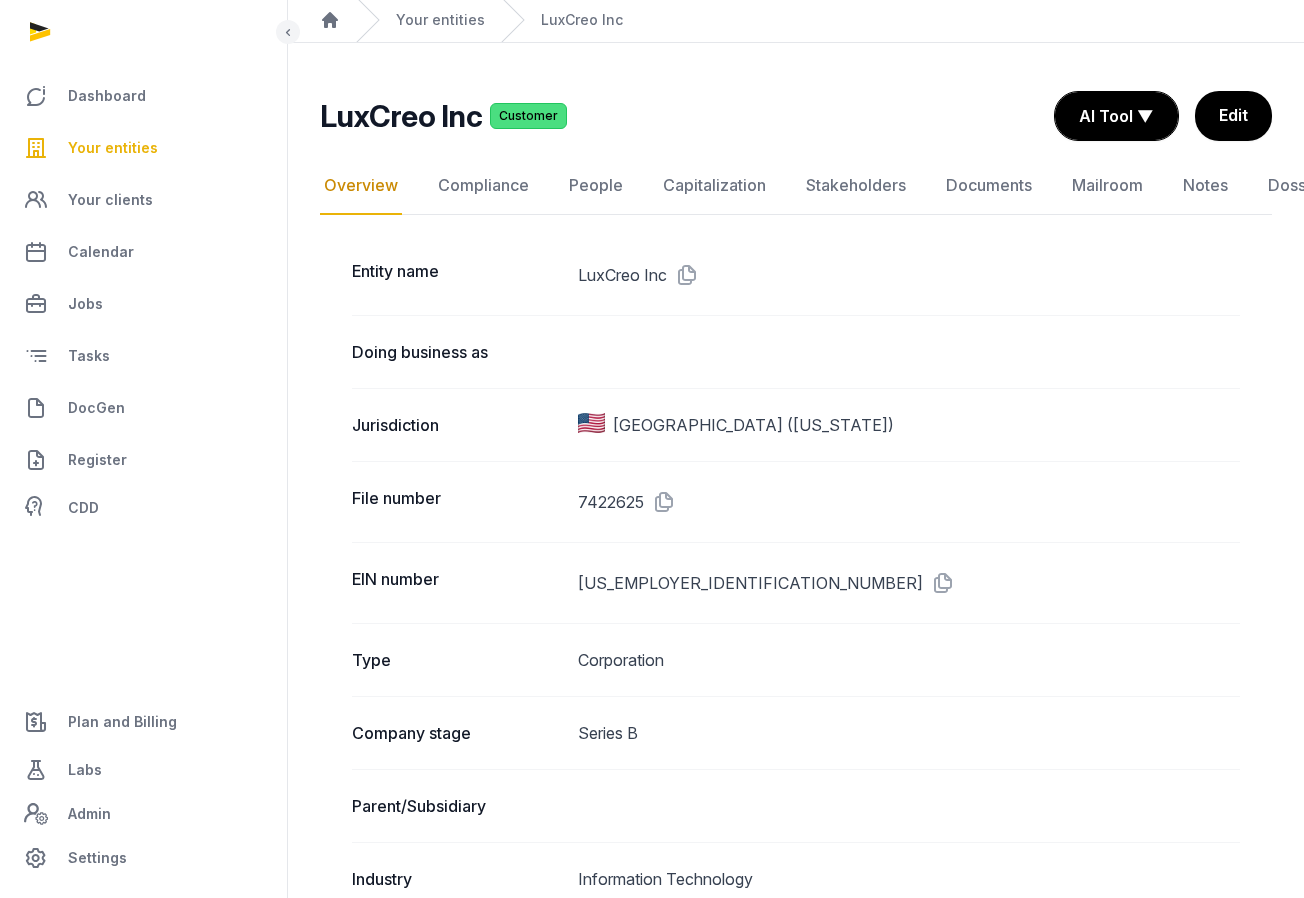 scroll, scrollTop: 0, scrollLeft: 0, axis: both 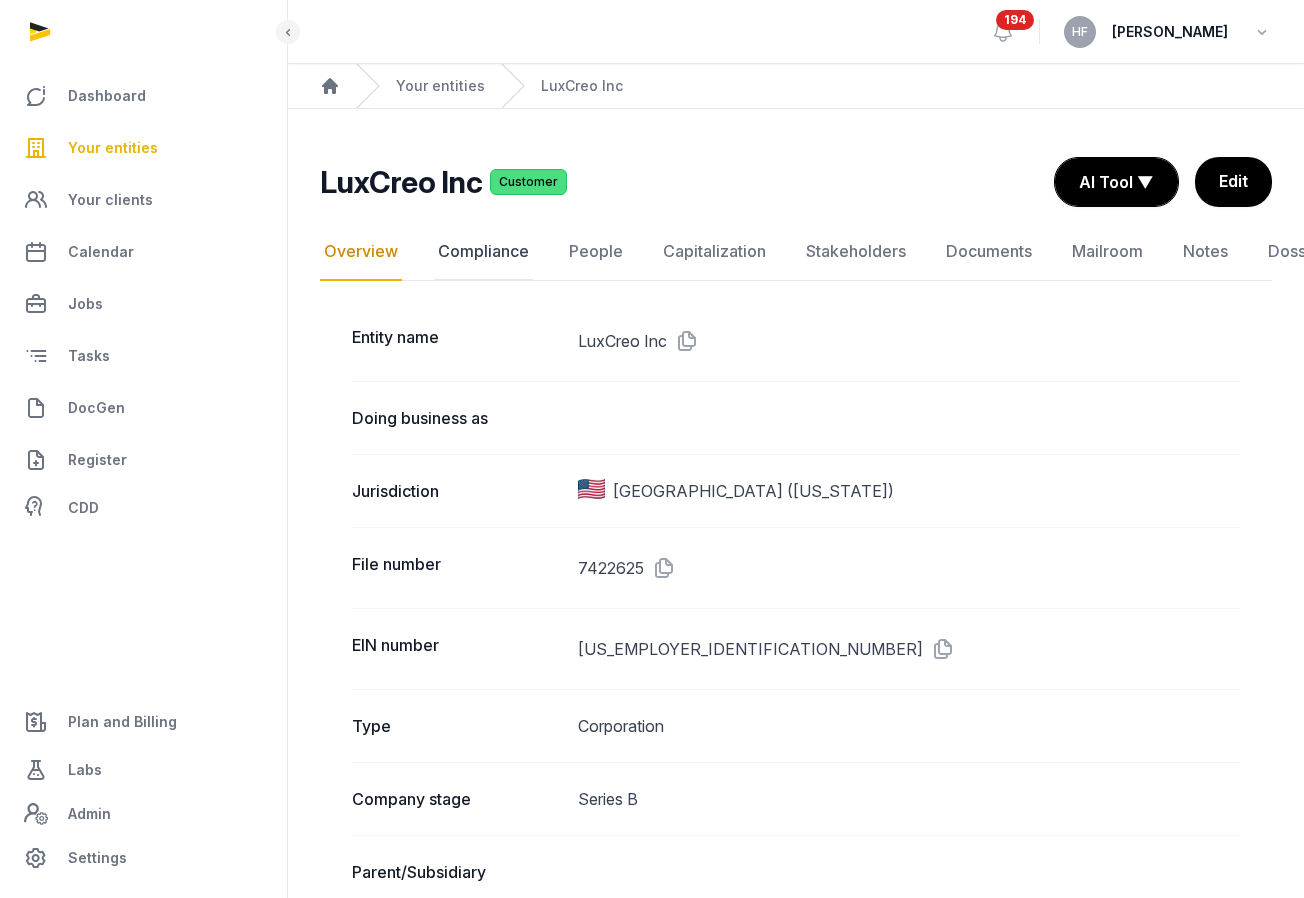 click on "Compliance" 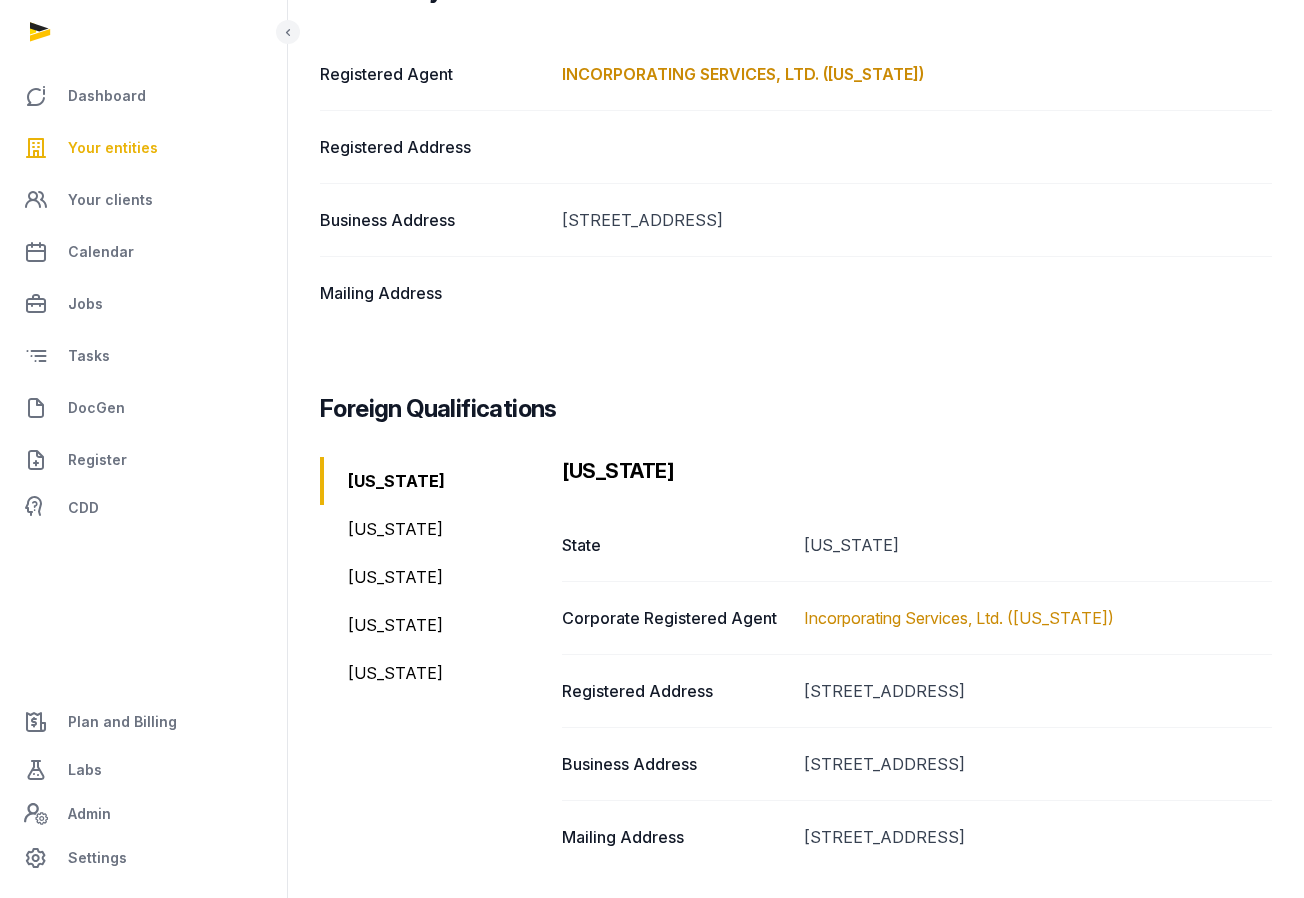 scroll, scrollTop: 348, scrollLeft: 0, axis: vertical 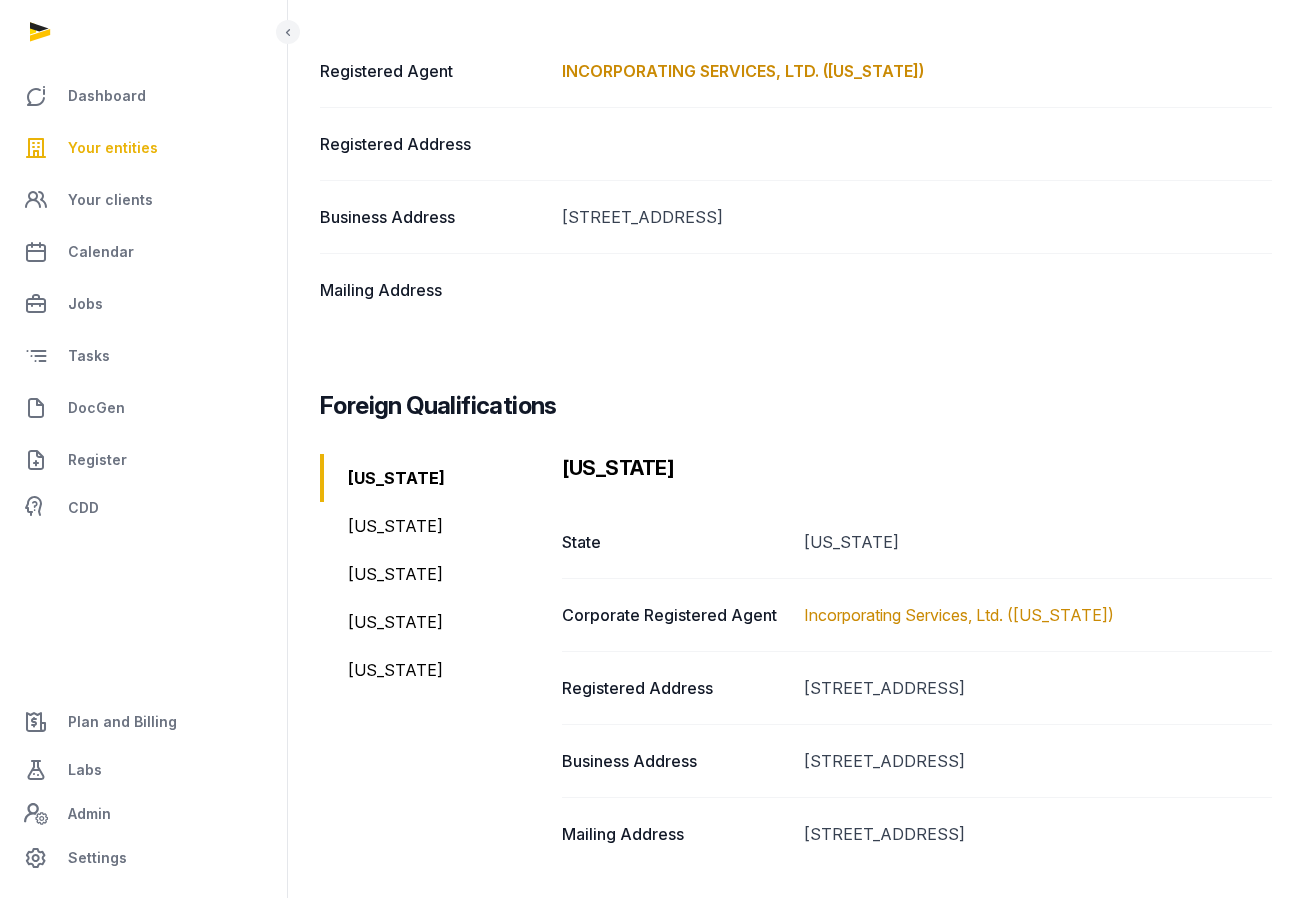 click on "[US_STATE]" 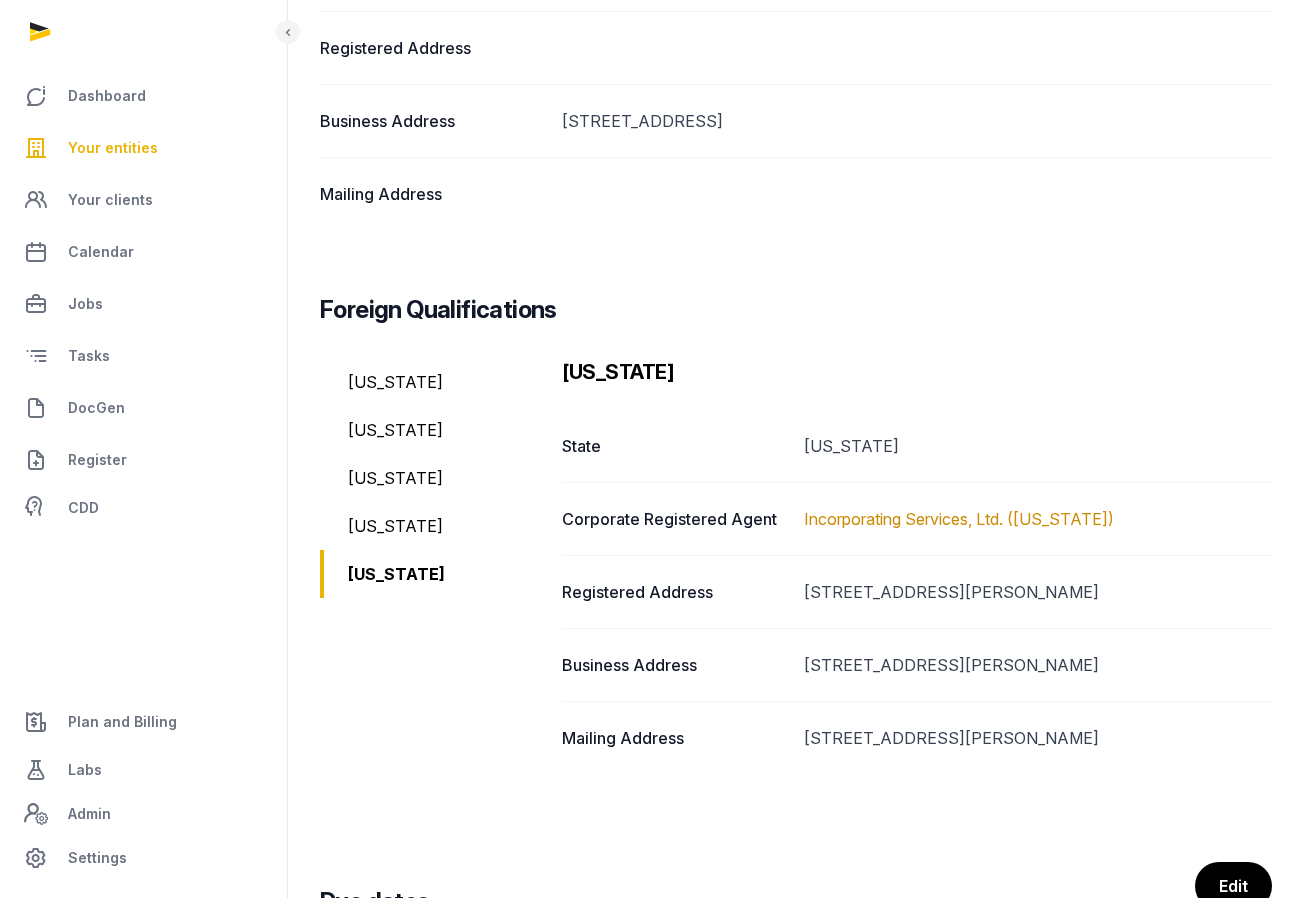 scroll, scrollTop: 0, scrollLeft: 0, axis: both 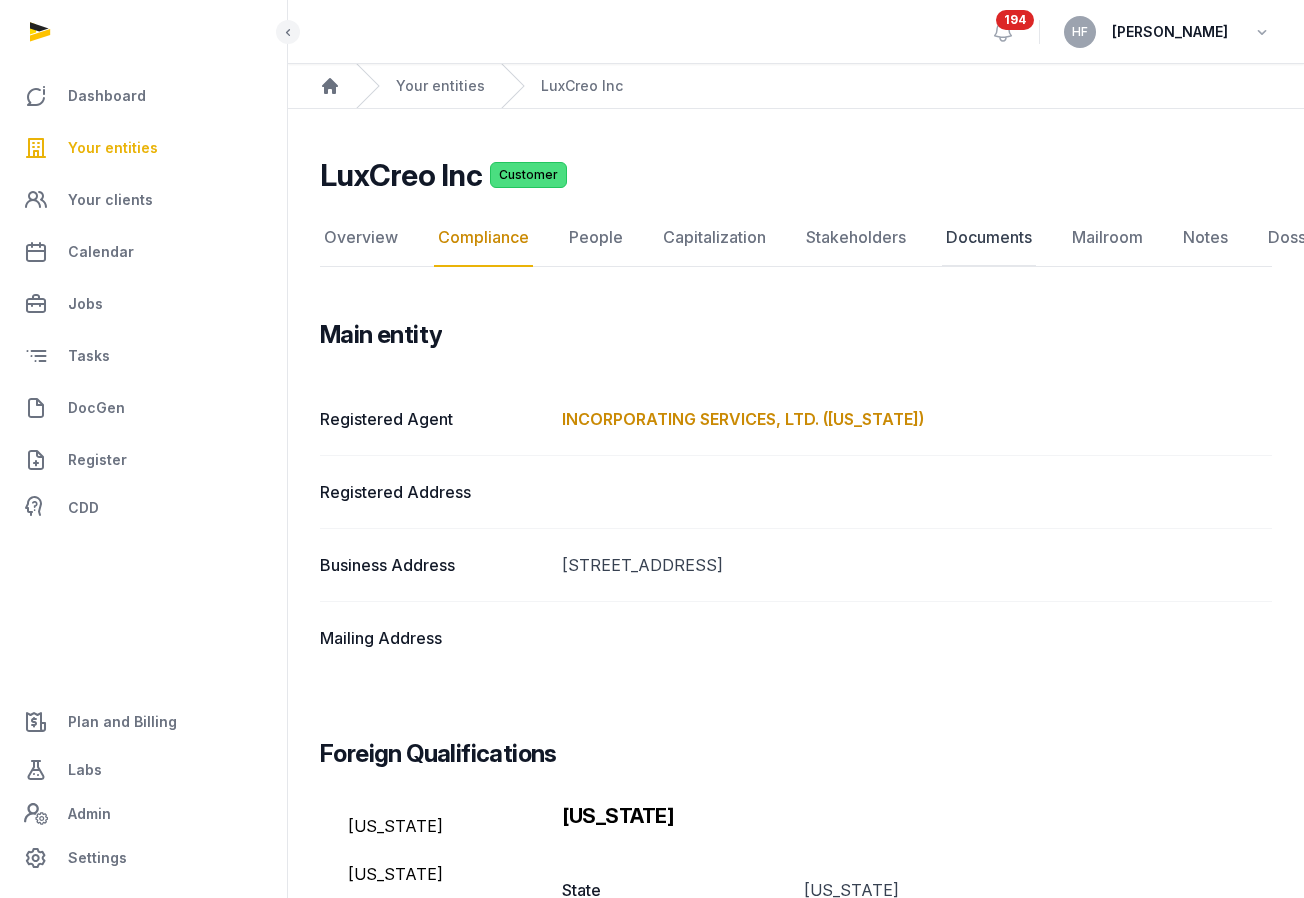 click on "Documents" 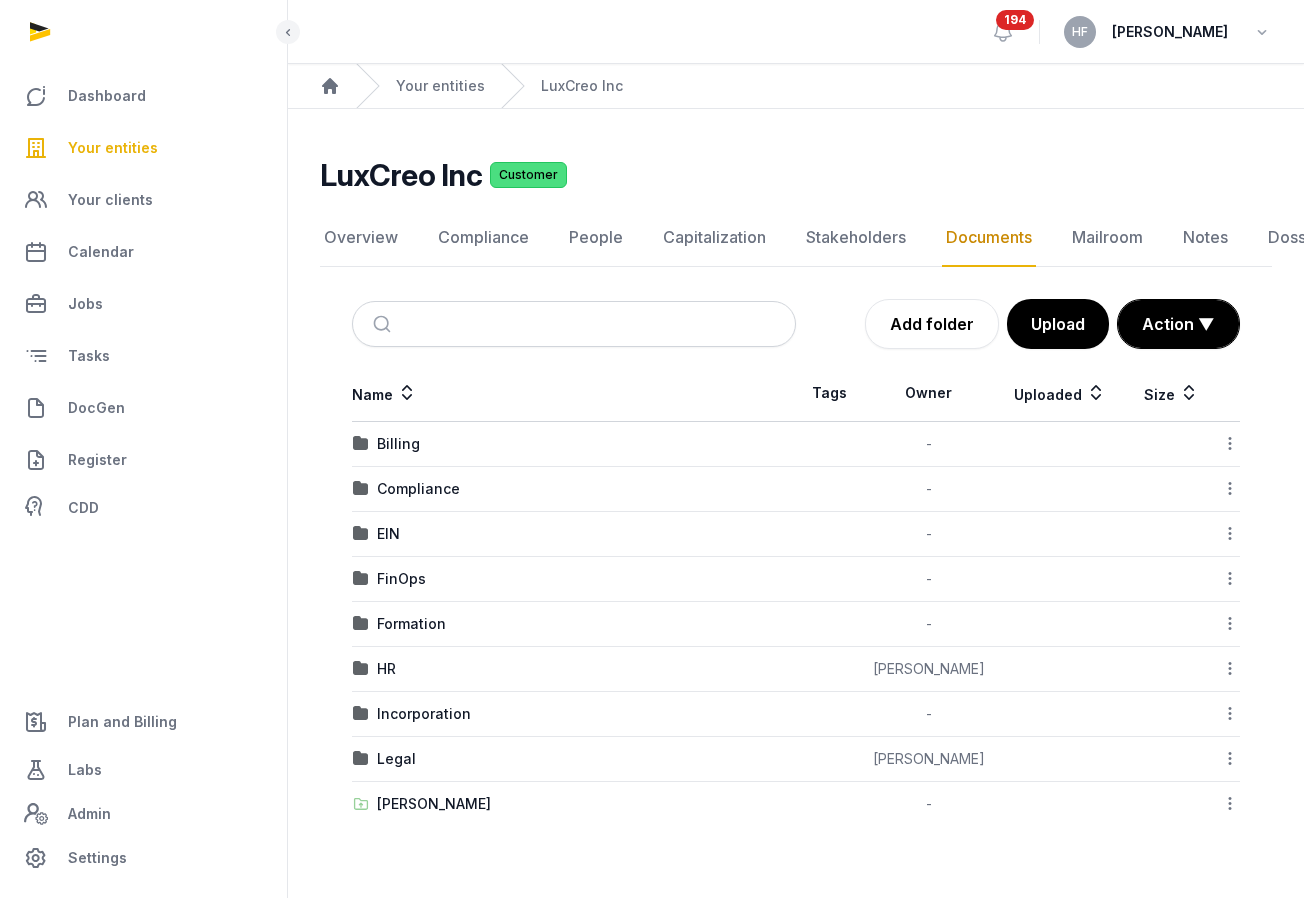 click on "Compliance" at bounding box center (418, 489) 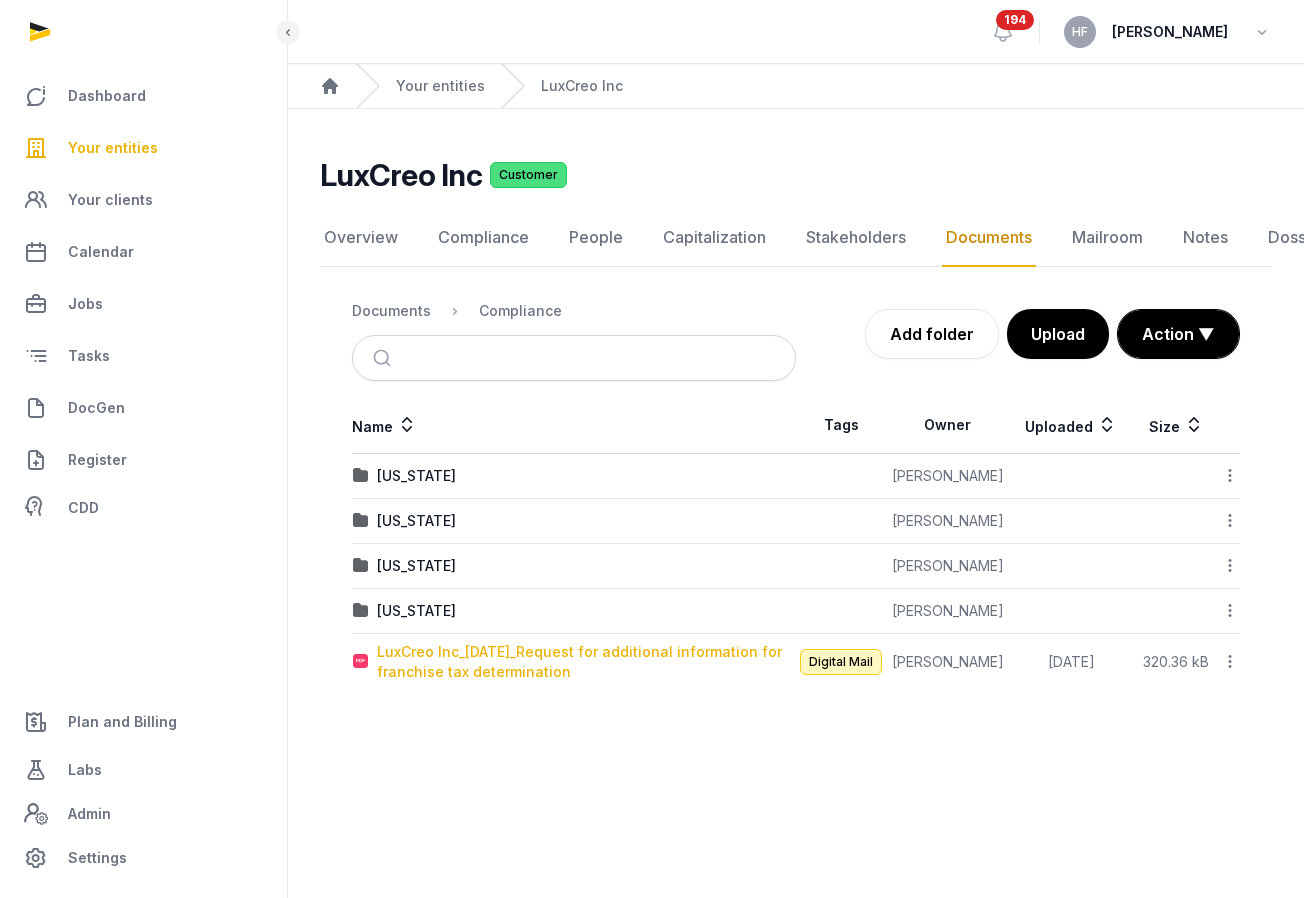 click on "LuxCreo Inc_[DATE]_Request for additional information for franchise tax determination" at bounding box center [586, 662] 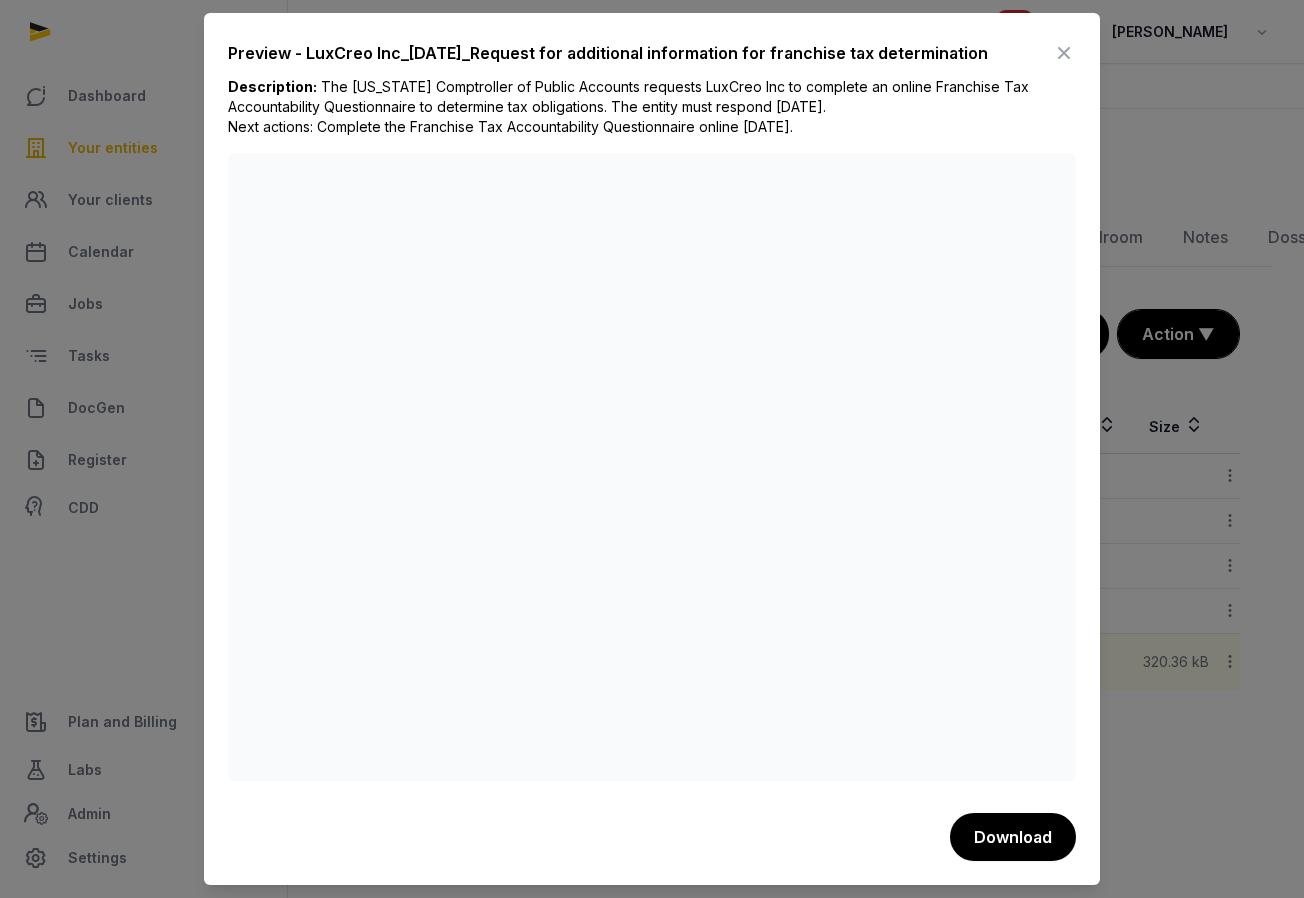 click at bounding box center [1064, 53] 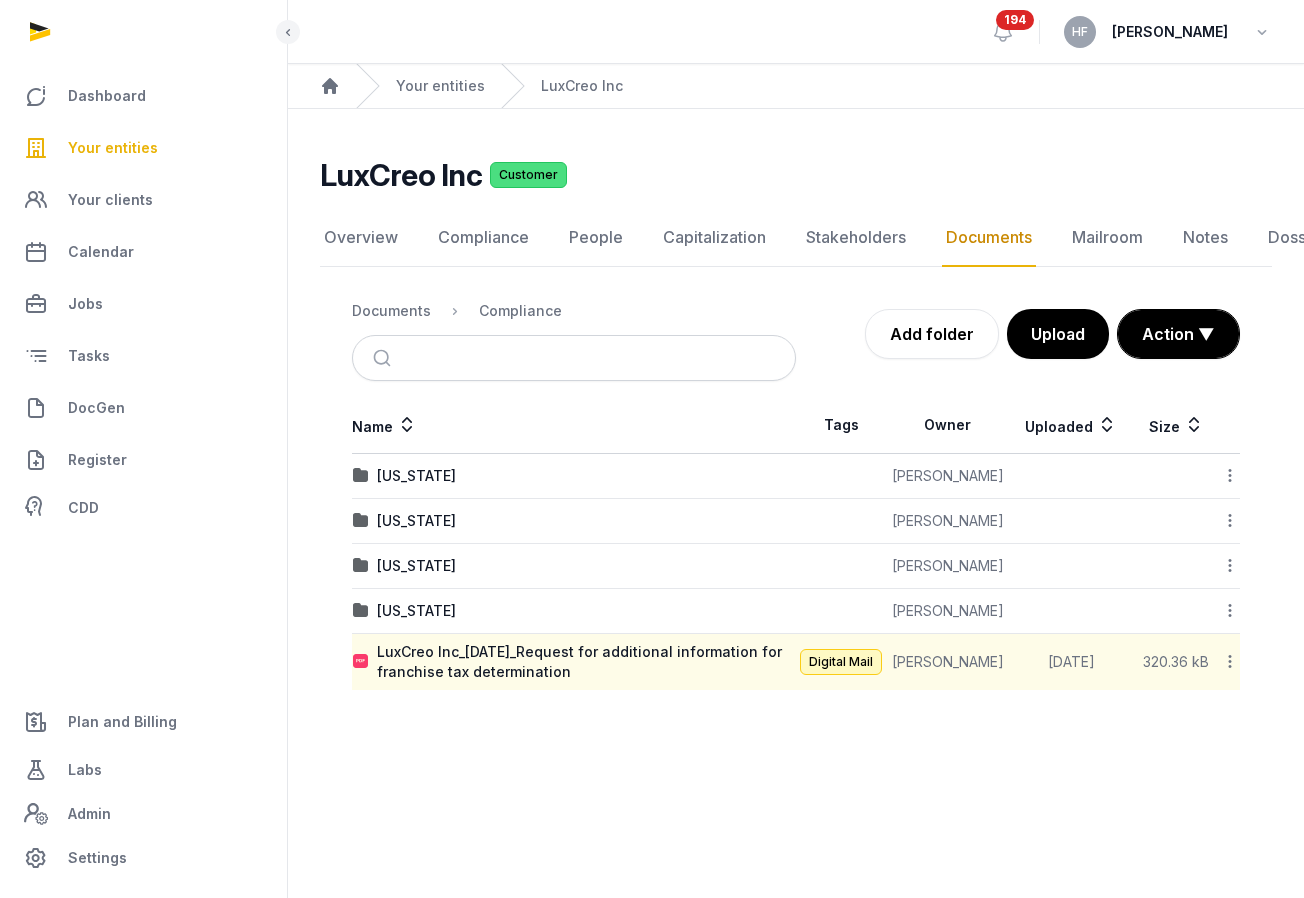 click 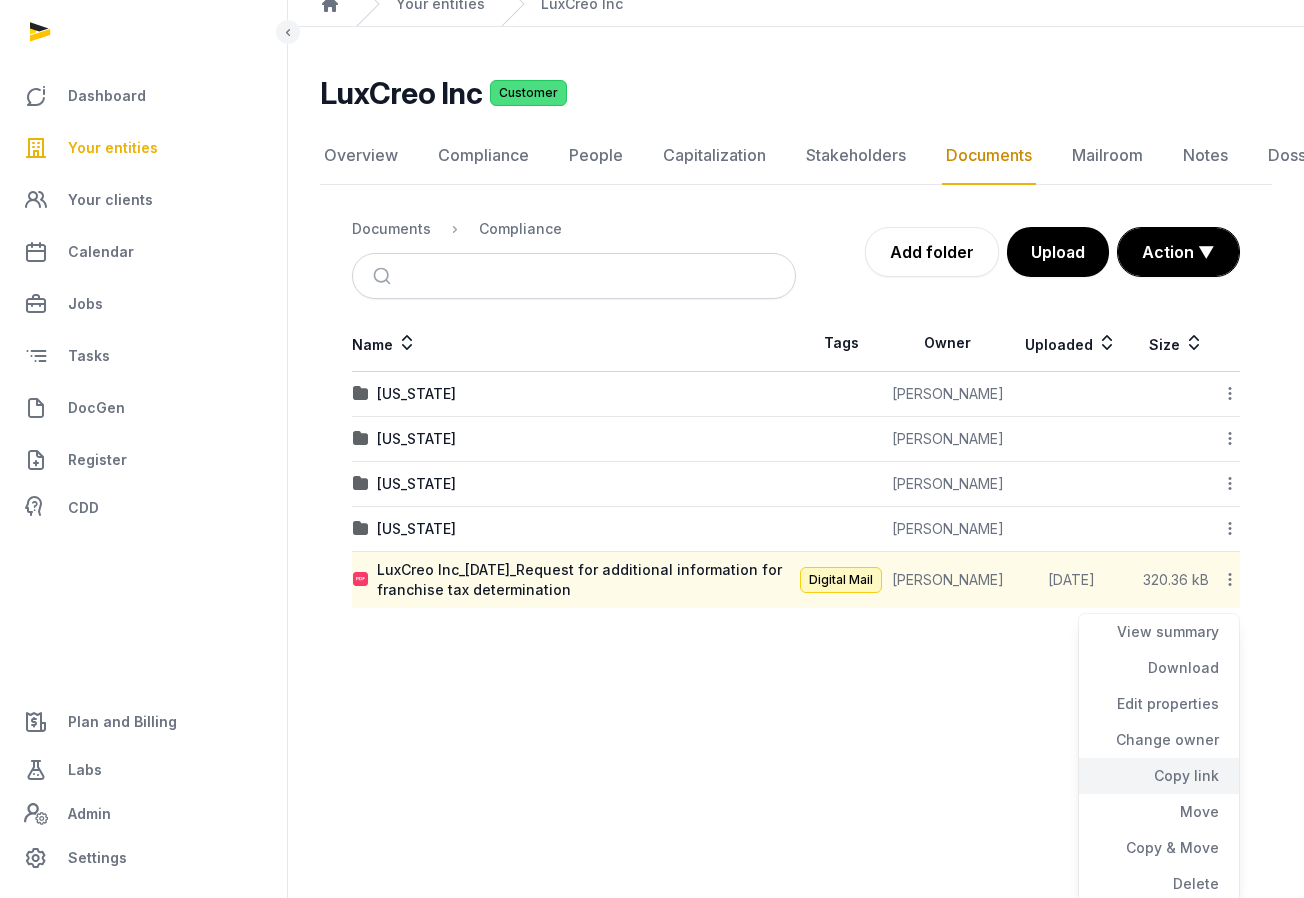 scroll, scrollTop: 84, scrollLeft: 0, axis: vertical 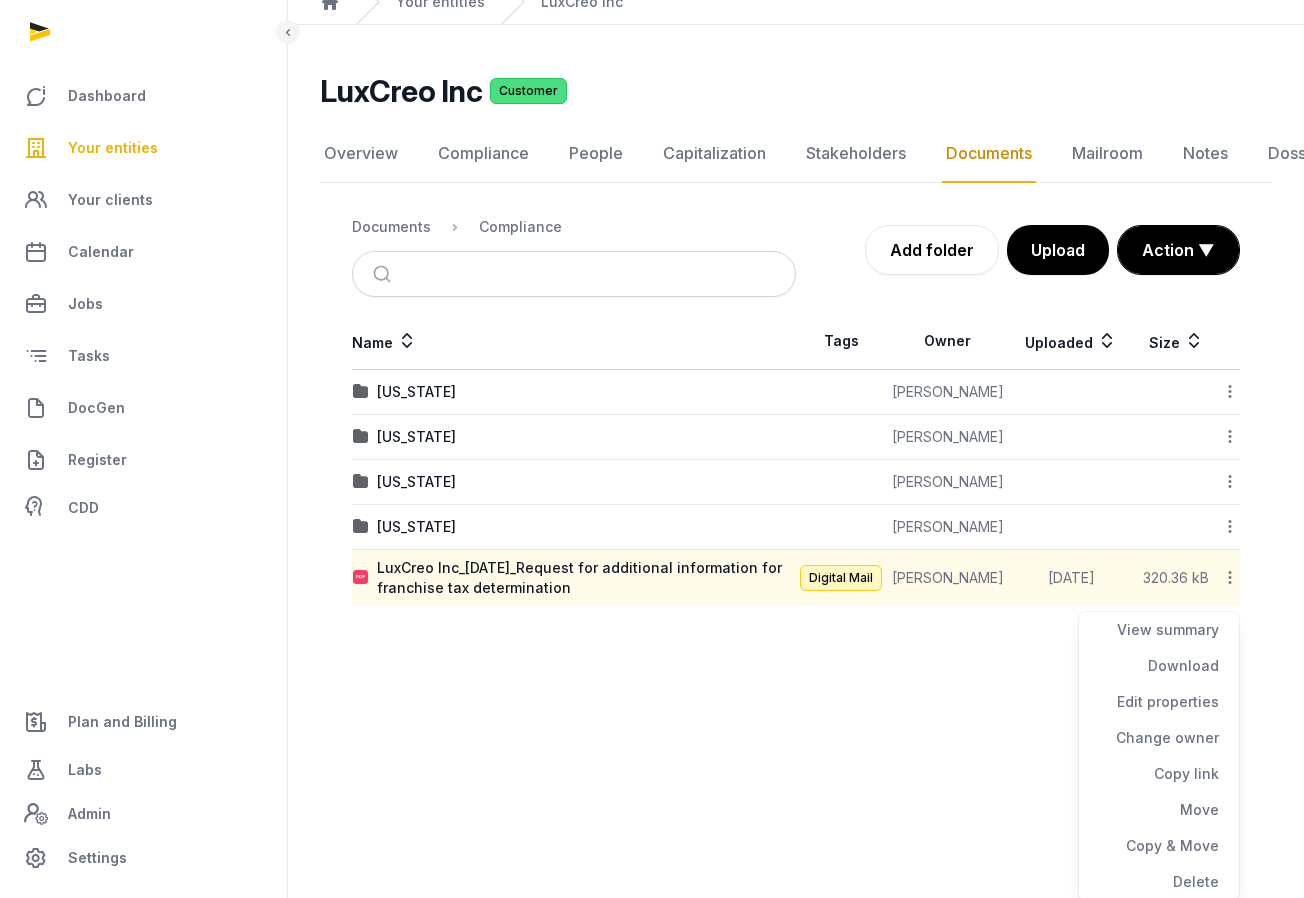 click on "Open sidebar 194 HF [PERSON_NAME] Foo Home Your entities LuxCreo Inc LuxCreo Inc Customer Documents Overview Compliance People Capitalization Stakeholders Documents Mailroom Notes Dossier Jobs Overview  Compliance  People  Capitalization  Stakeholders  Documents  Mailroom  Notes  Dossier  Jobs   Documents  Compliance
Add folder   Upload   Action ▼  Start select  Move   Delete   Name  Tags Owner  Uploaded   Size  [US_STATE] [PERSON_NAME]  Download Folder   Edit properties   Change owner   Copy link   Move   Copy & Move   Delete  [US_STATE] [PERSON_NAME]  Download Folder   Edit properties   Change owner   Copy link   Move   Copy & Move   Delete  [US_STATE] [PERSON_NAME]  Download Folder   Edit properties   Change owner   Copy link   Move   Copy & Move   Delete  [US_STATE] [PERSON_NAME]  Download Folder   Edit properties   Change owner   Copy link   Move   Copy & Move   Delete  LuxCreo Inc_[DATE]_Request for additional information for franchise tax determination Digital Mail [PERSON_NAME] [DATE] 320.36 kB  View summary   Move" at bounding box center [652, 365] 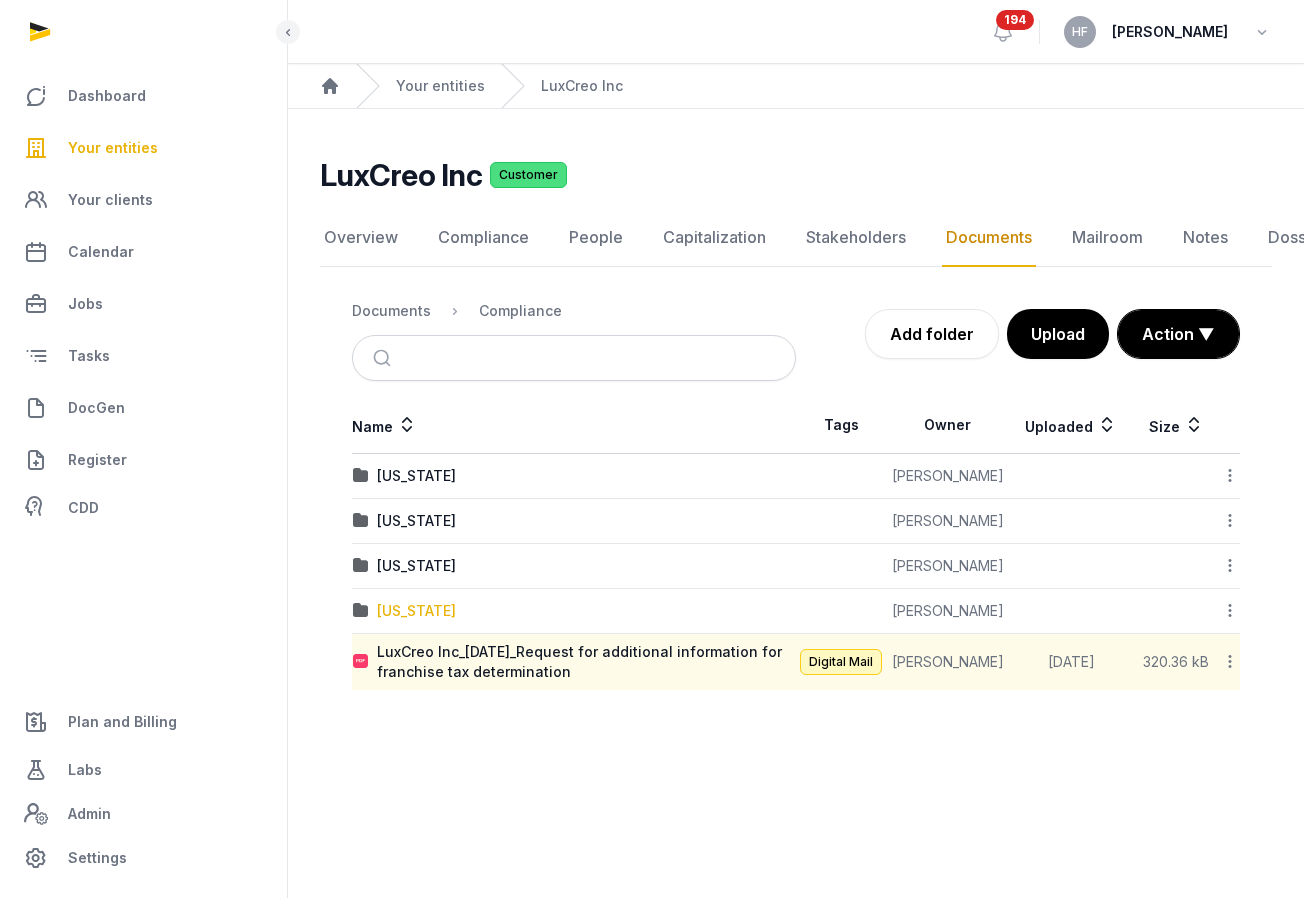 click on "[US_STATE]" at bounding box center (416, 611) 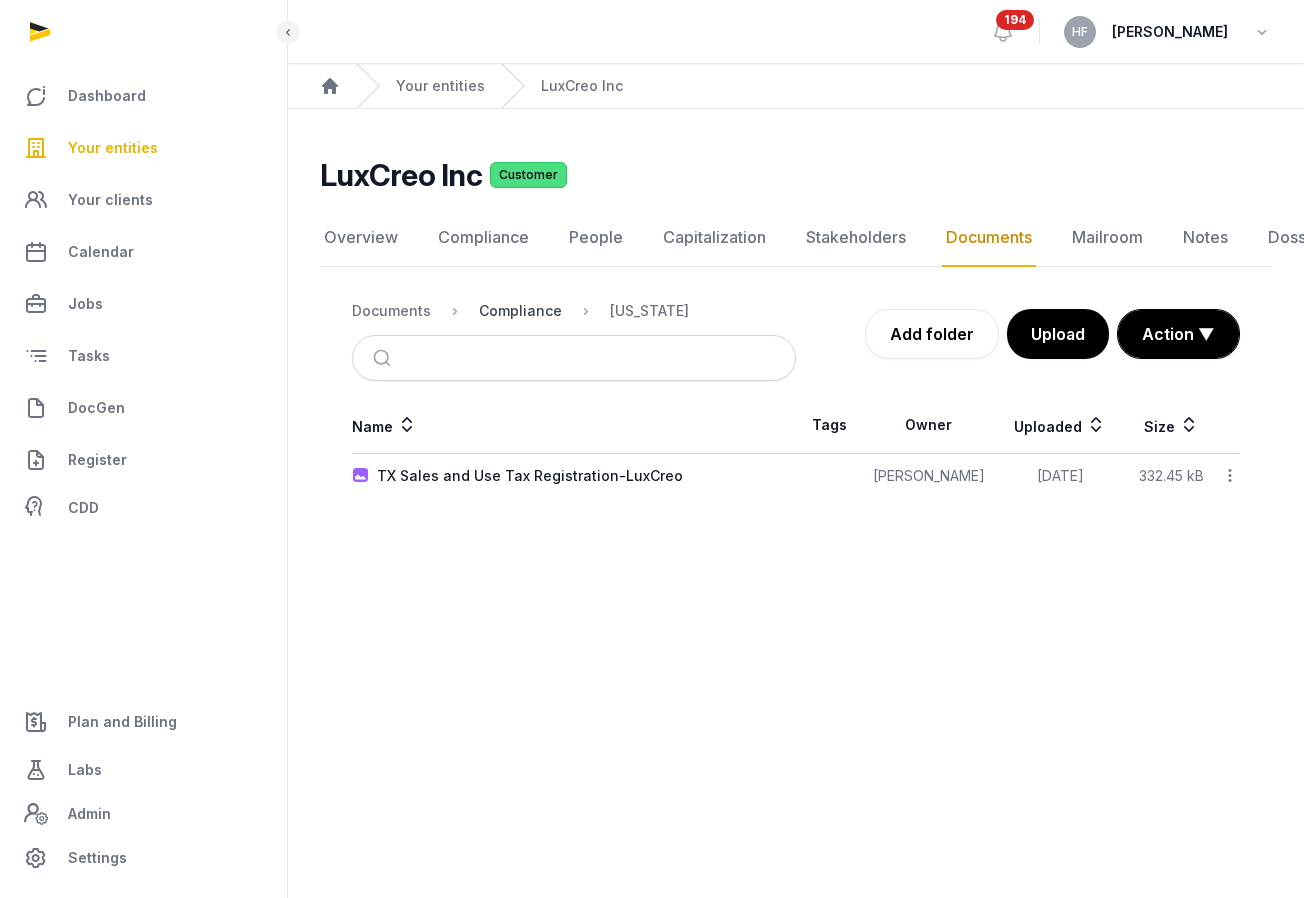 click on "Compliance" at bounding box center (520, 311) 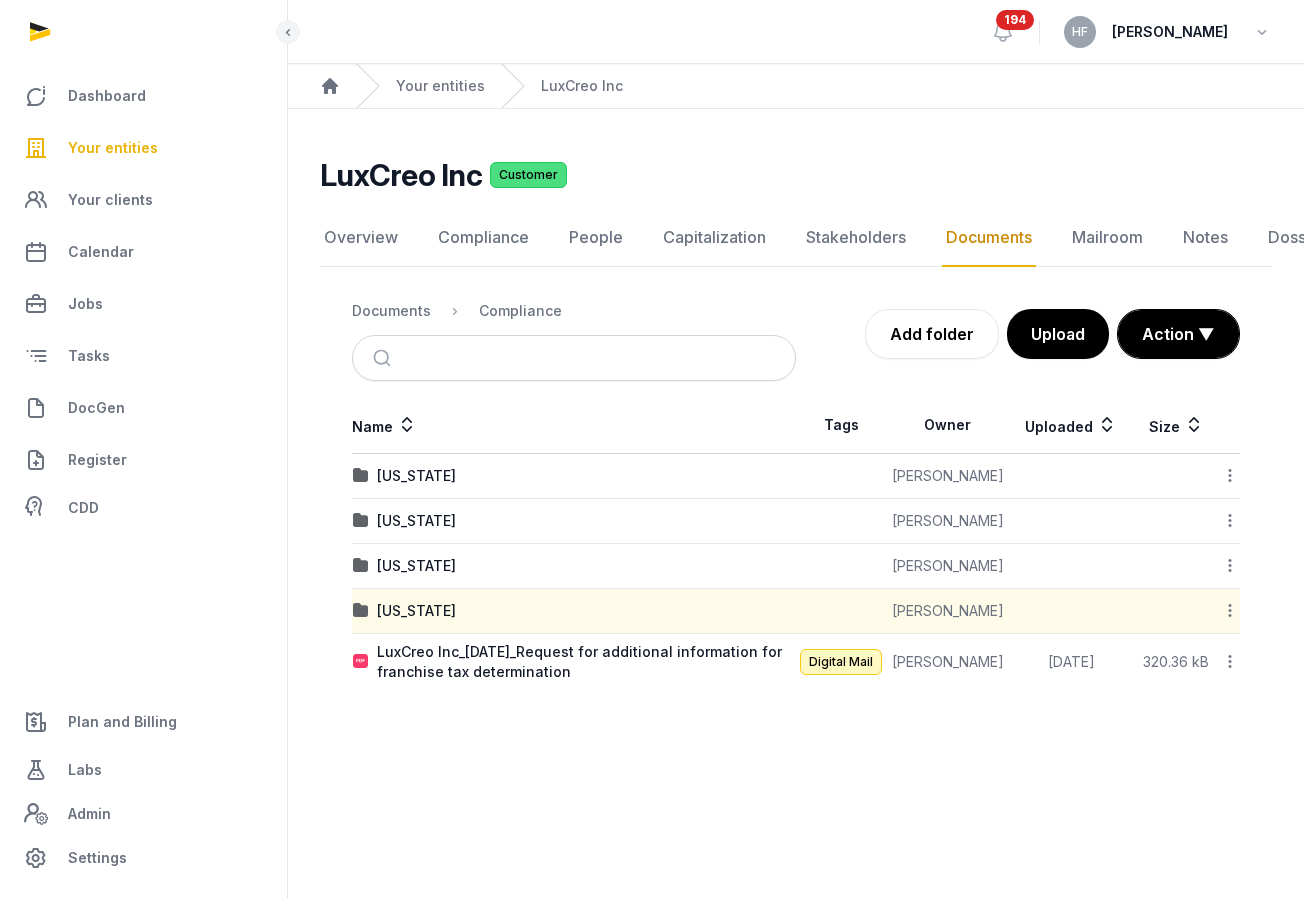 click 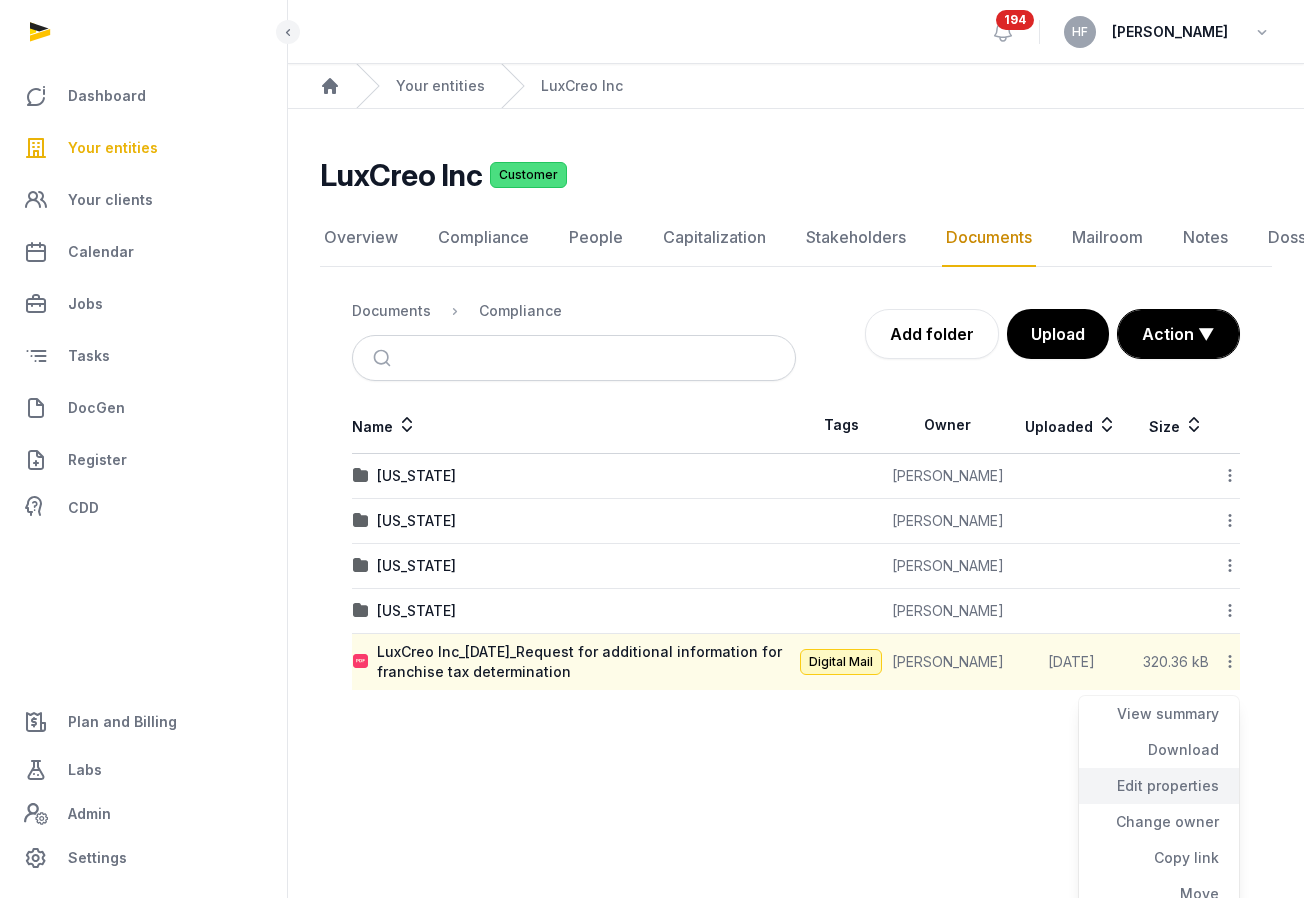 click on "Edit properties" 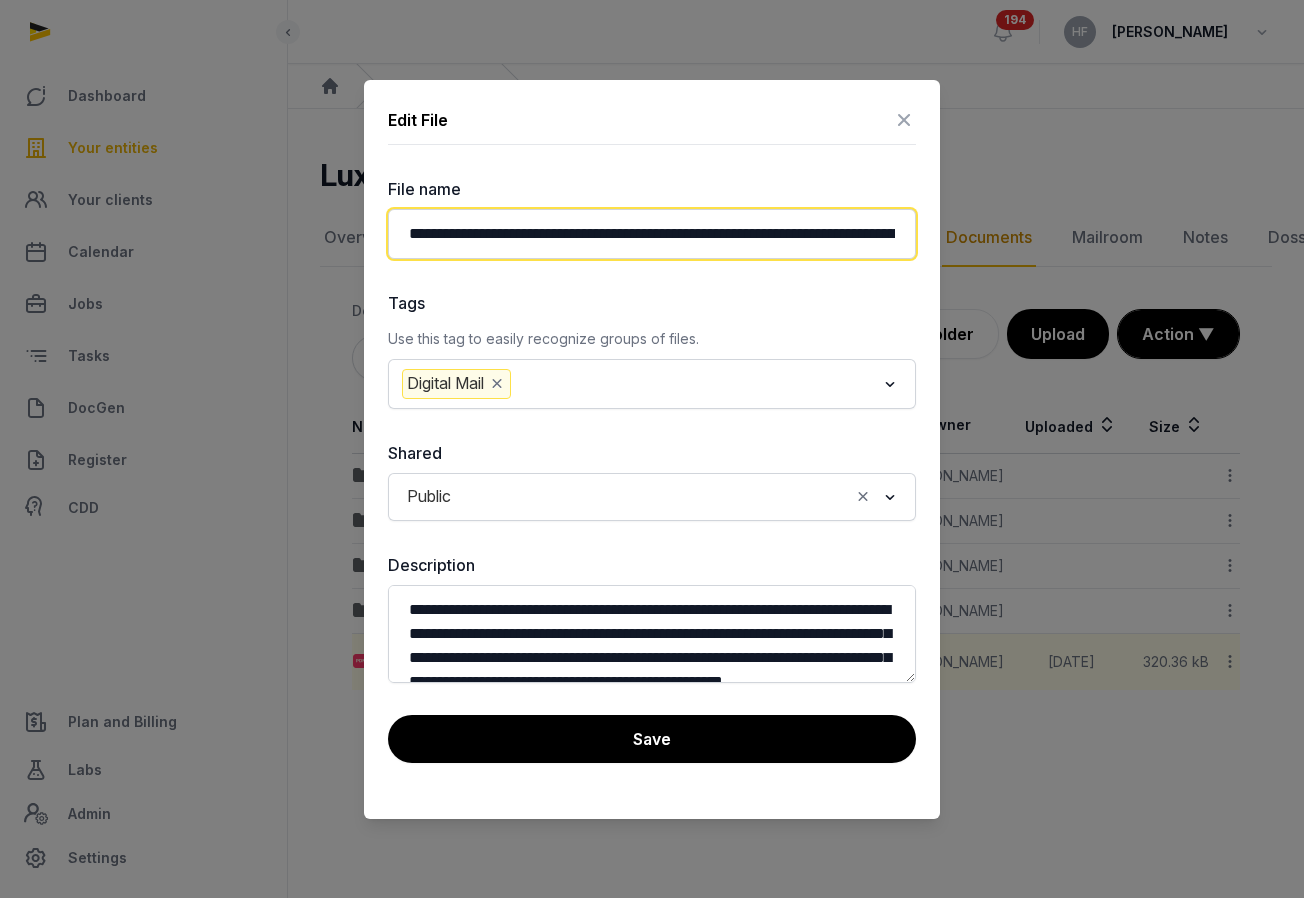 click on "**********" 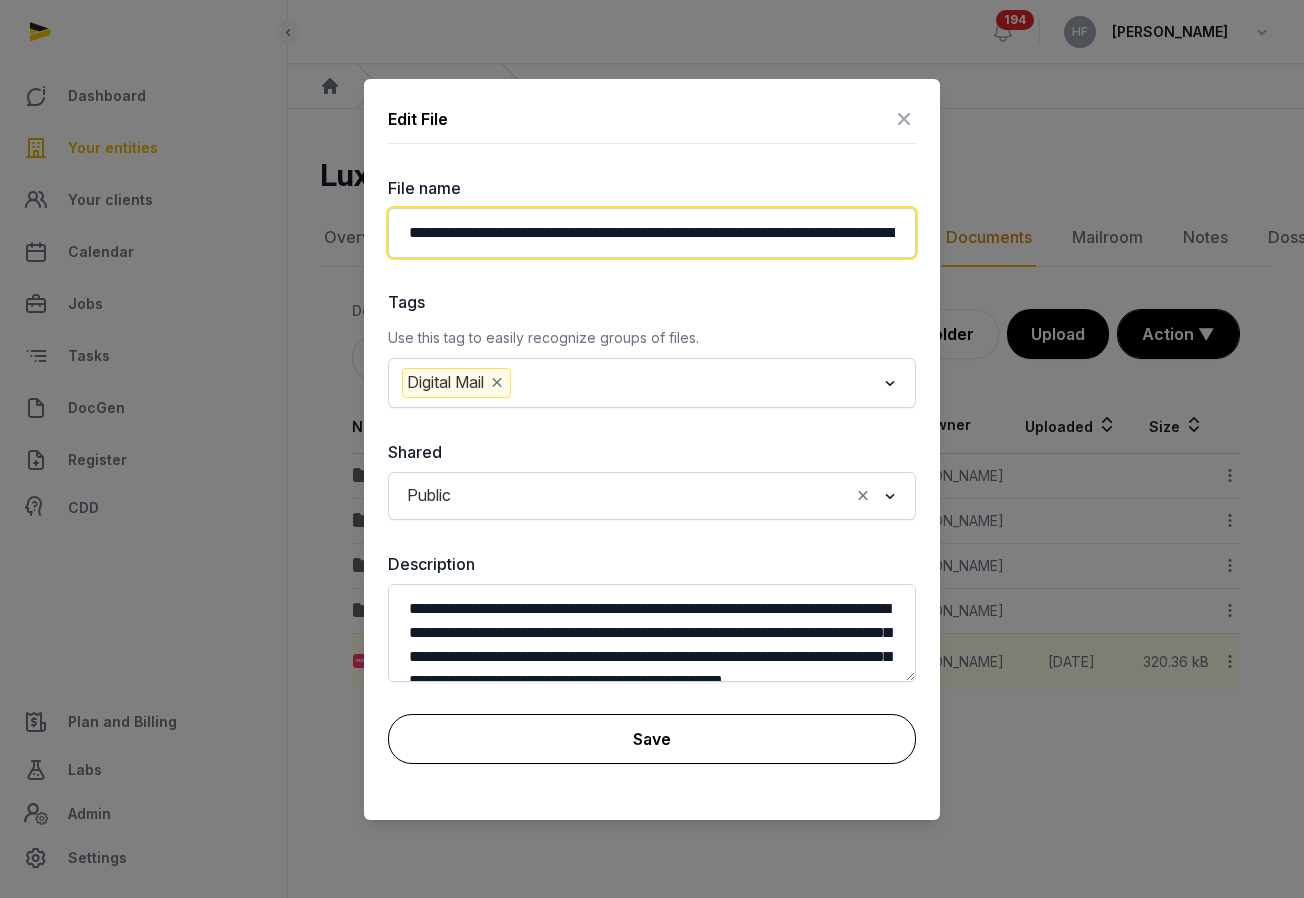 type on "**********" 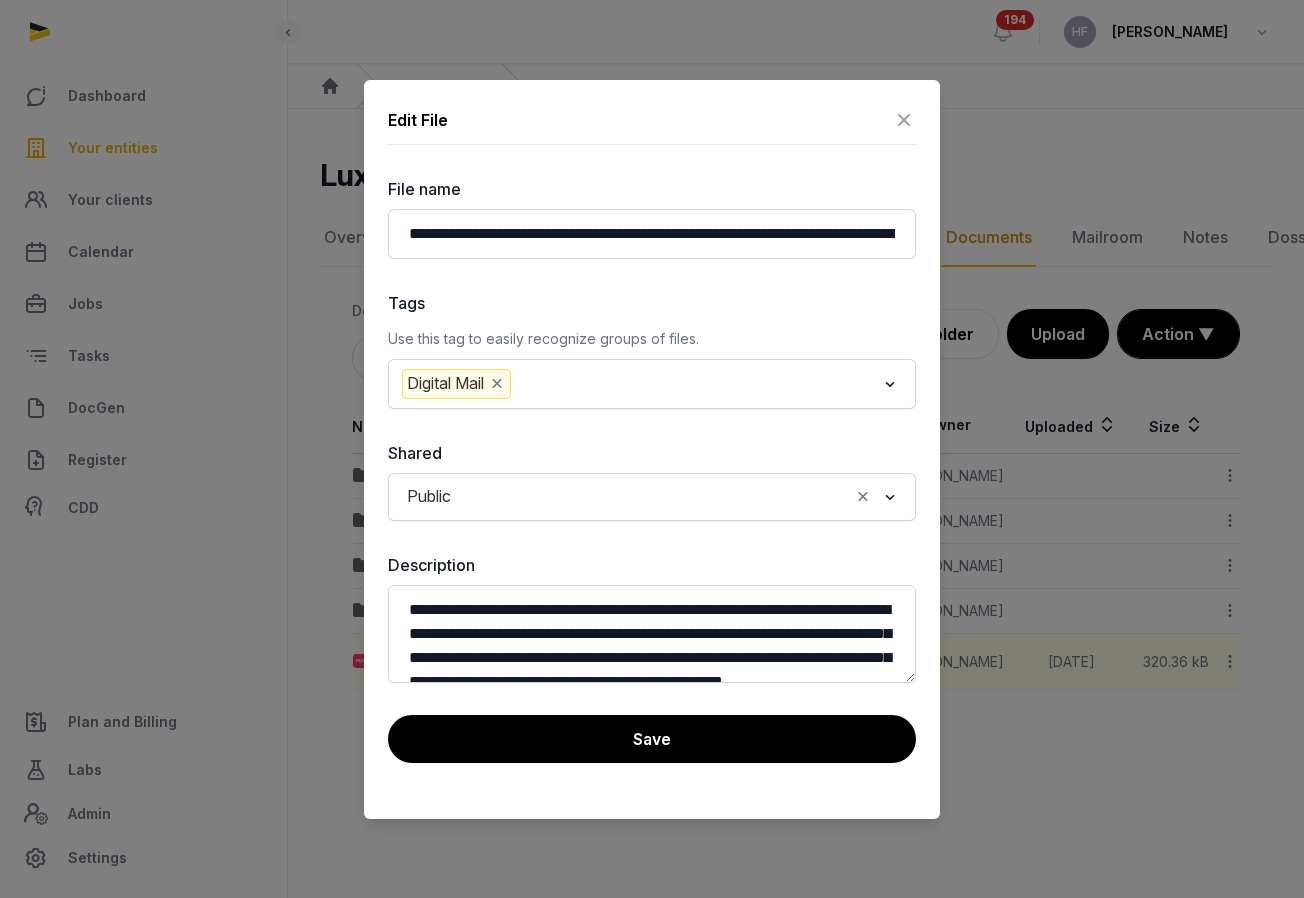 click on "Save" at bounding box center [652, 739] 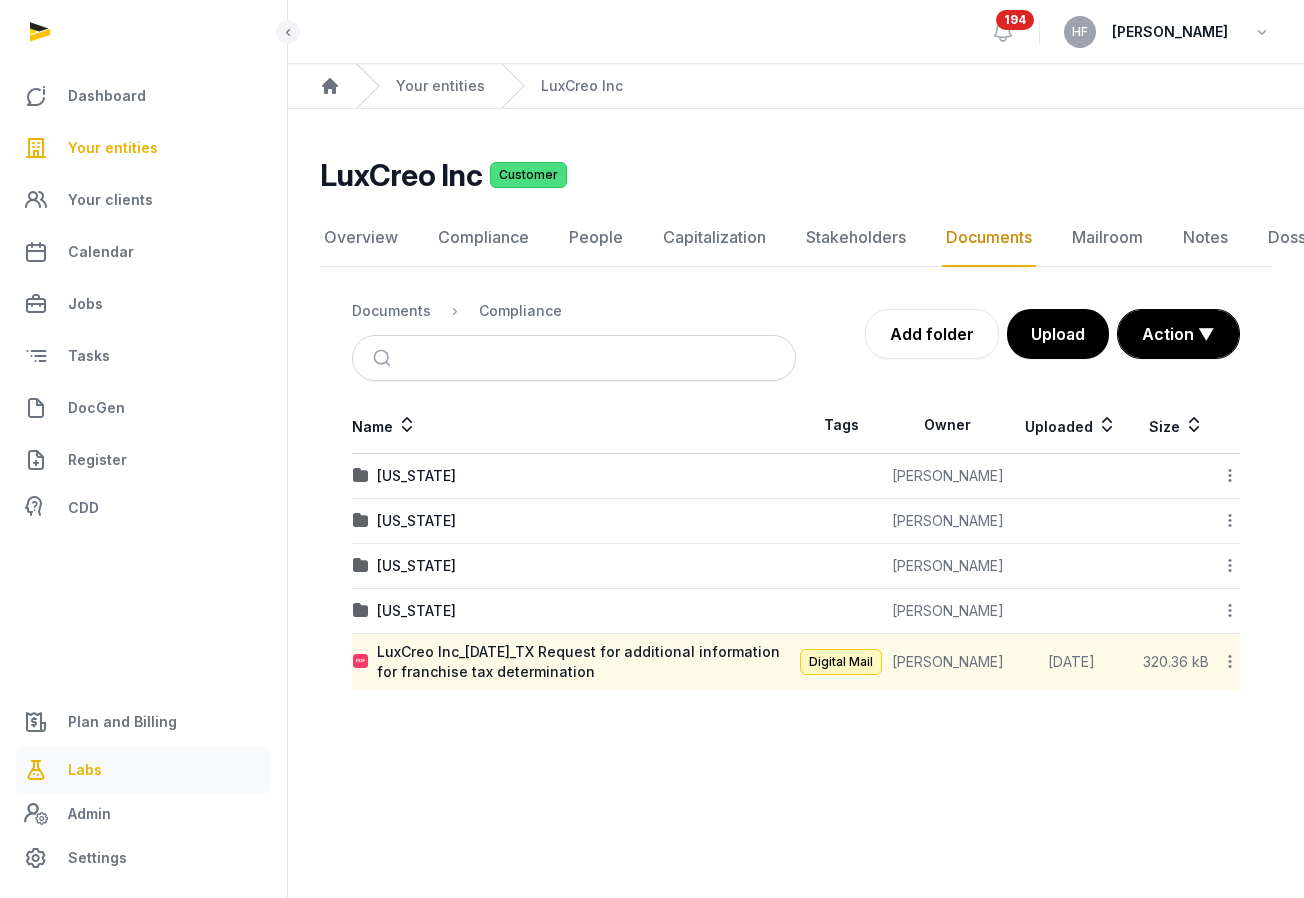 click on "Labs" at bounding box center (143, 770) 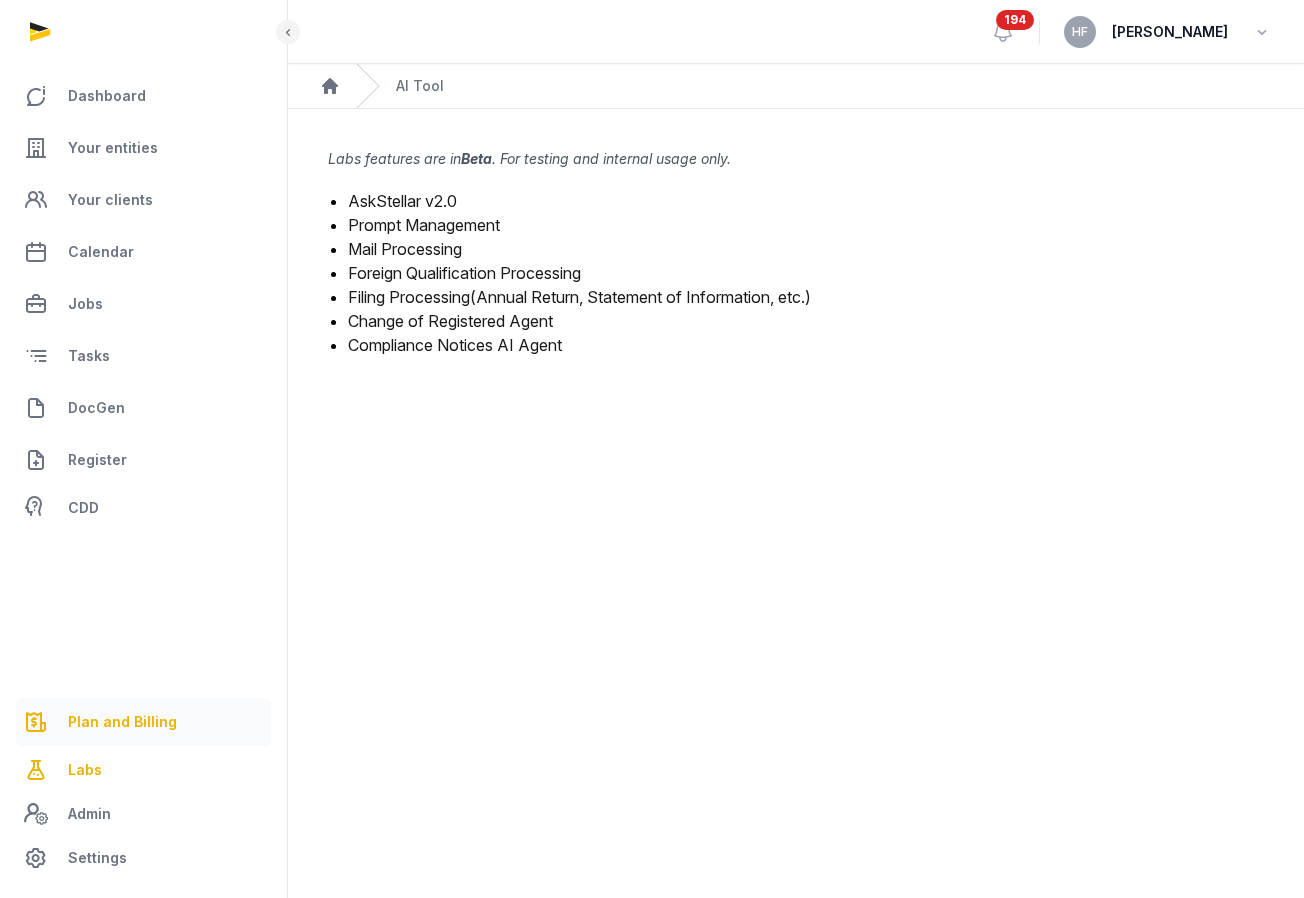 click on "Plan and Billing" at bounding box center (122, 722) 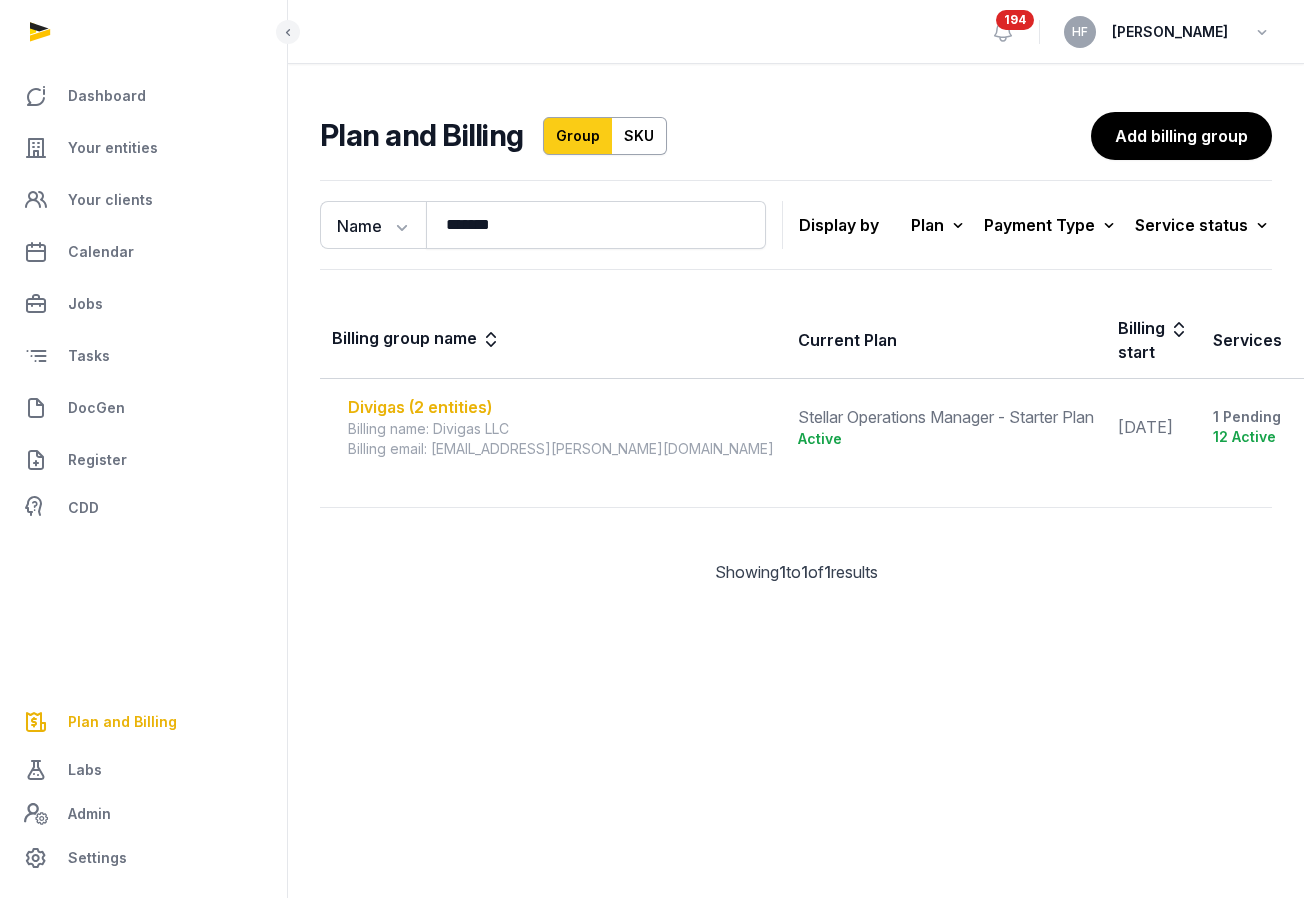 click on "Divigas (2 entities)" at bounding box center [561, 407] 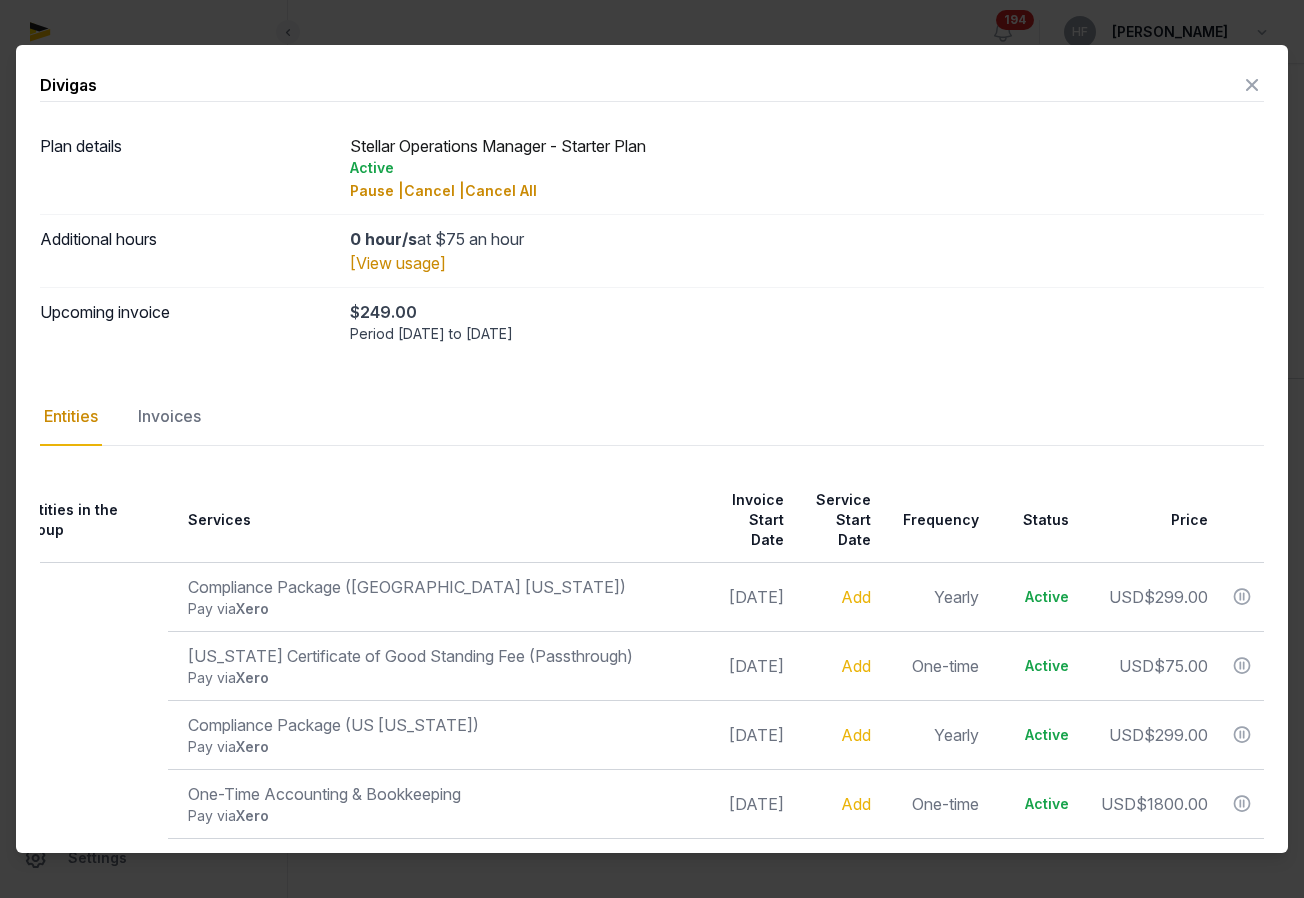 scroll, scrollTop: 0, scrollLeft: 0, axis: both 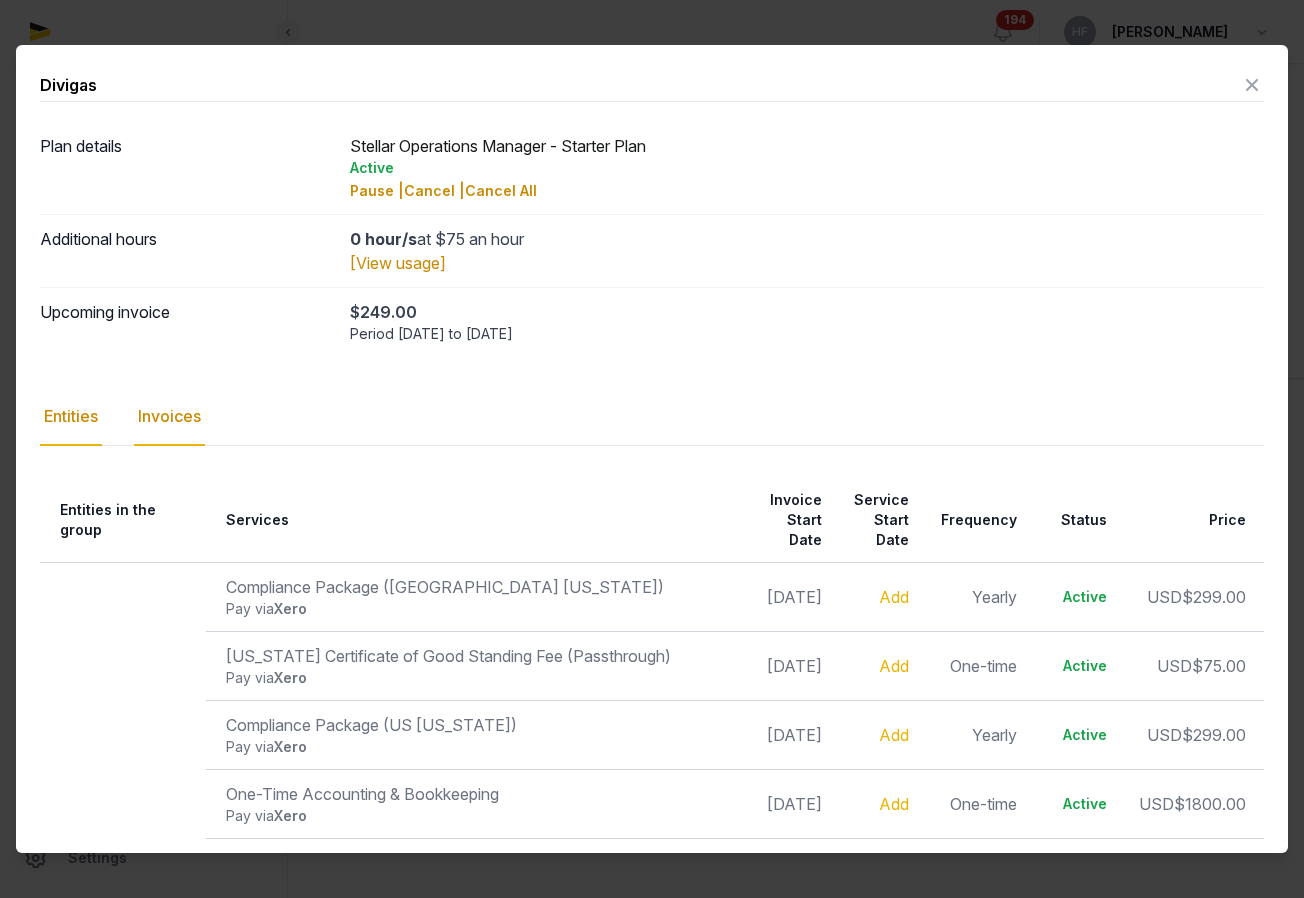 click on "Invoices" at bounding box center (169, 417) 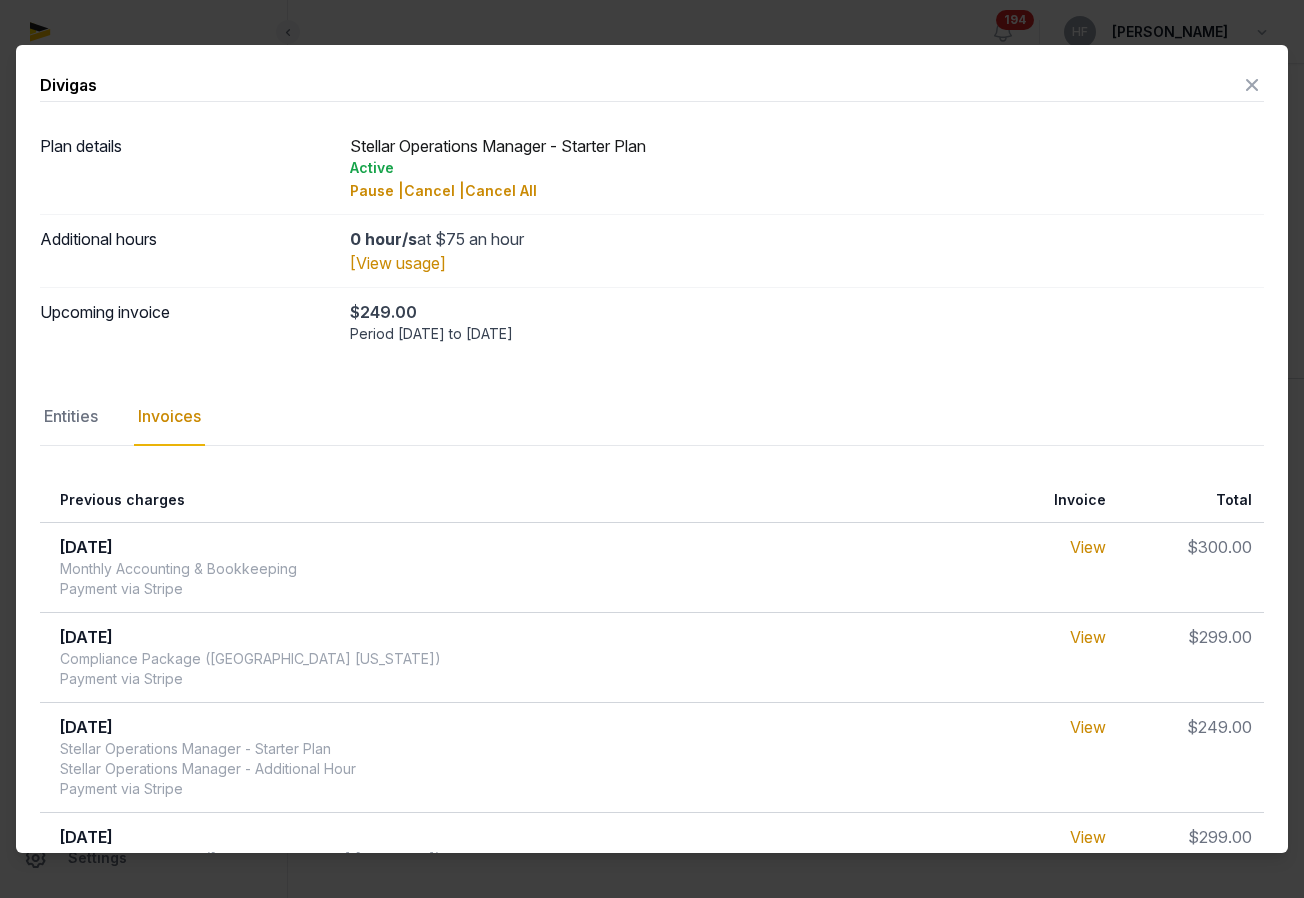 scroll, scrollTop: 1, scrollLeft: 0, axis: vertical 